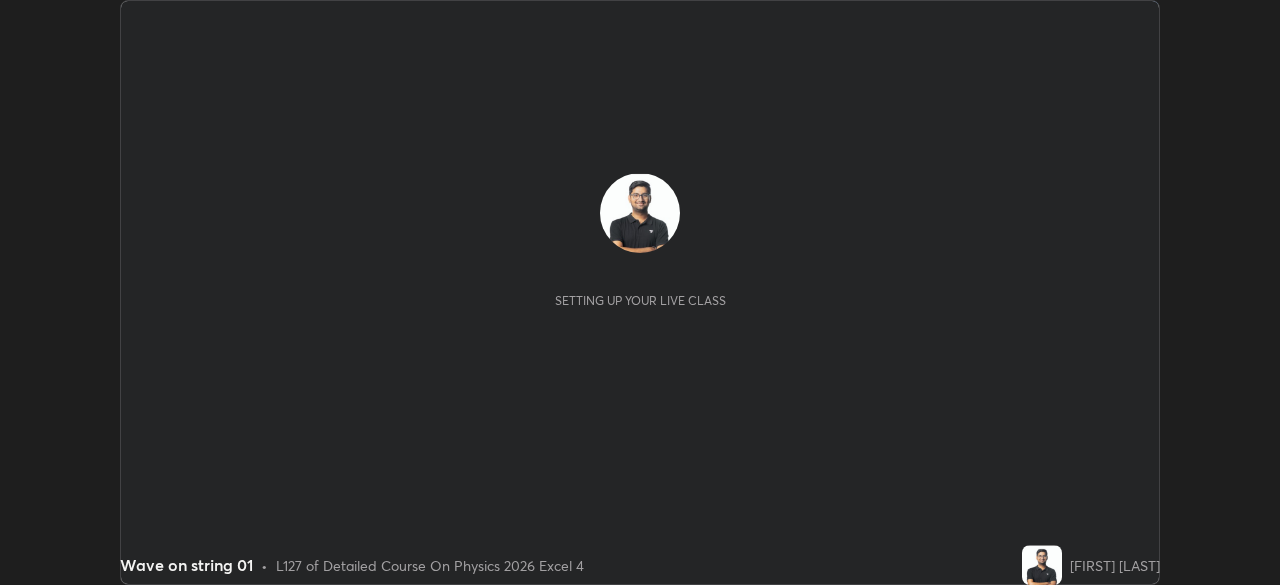 scroll, scrollTop: 0, scrollLeft: 0, axis: both 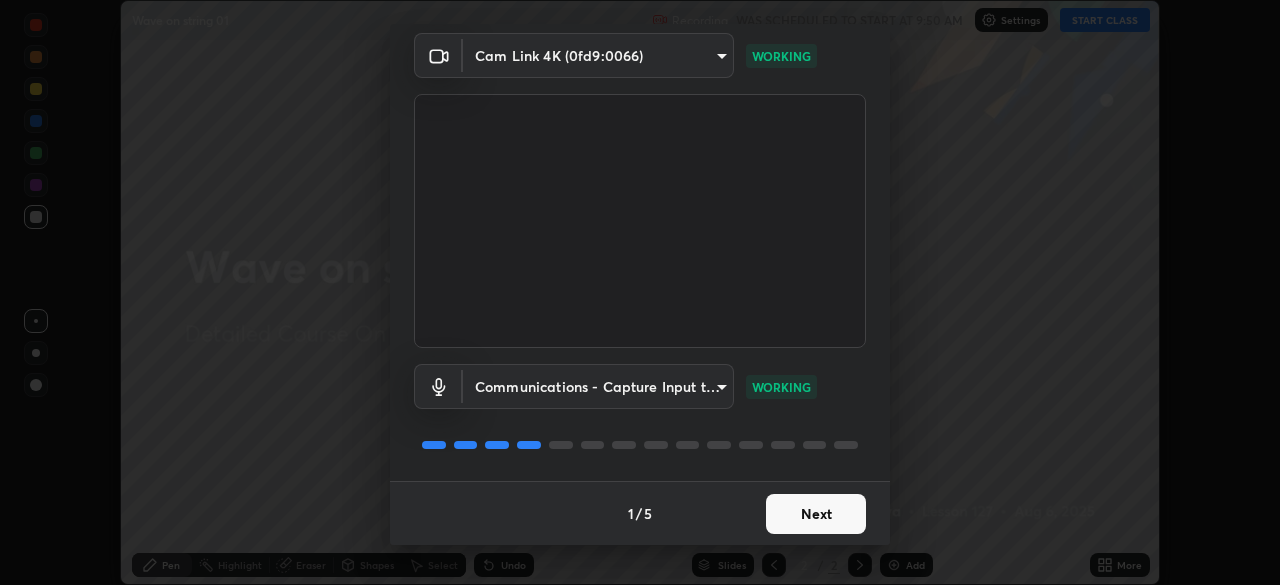 click on "Next" at bounding box center [816, 514] 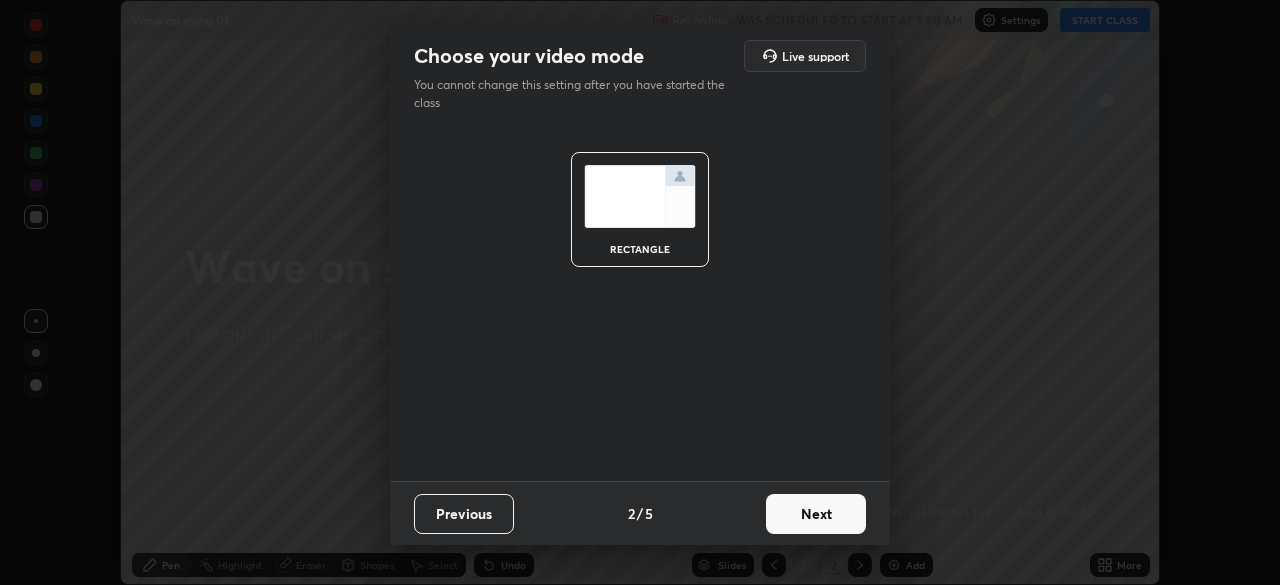 scroll, scrollTop: 0, scrollLeft: 0, axis: both 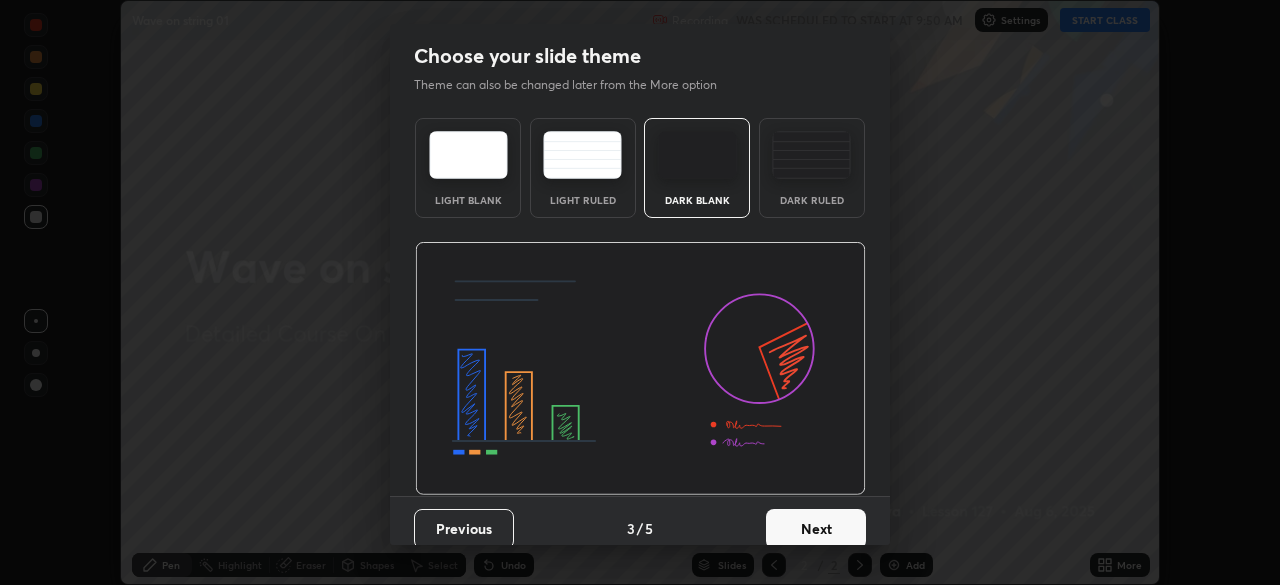 click on "Next" at bounding box center (816, 529) 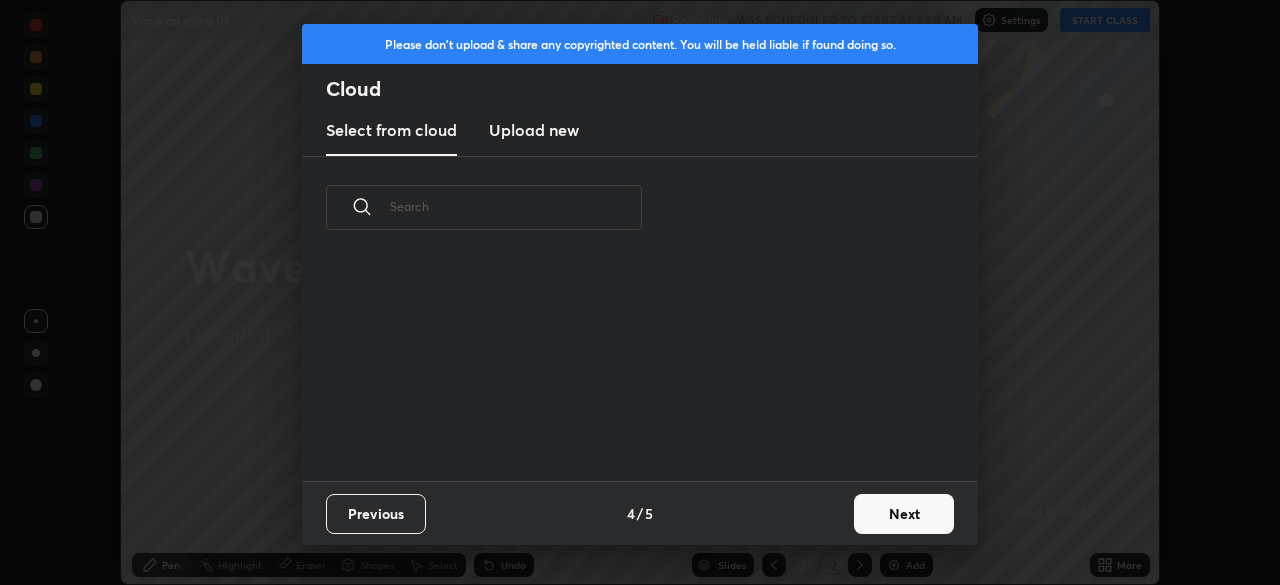 click on "Next" at bounding box center [904, 514] 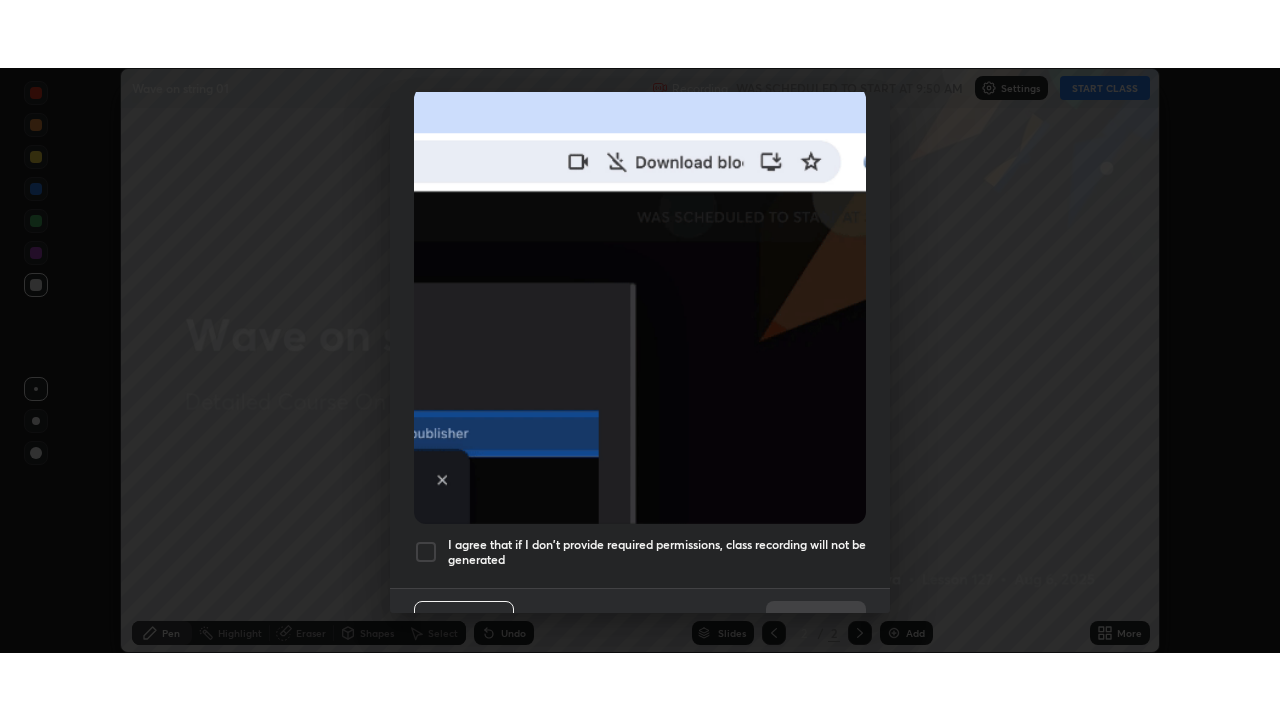 scroll, scrollTop: 479, scrollLeft: 0, axis: vertical 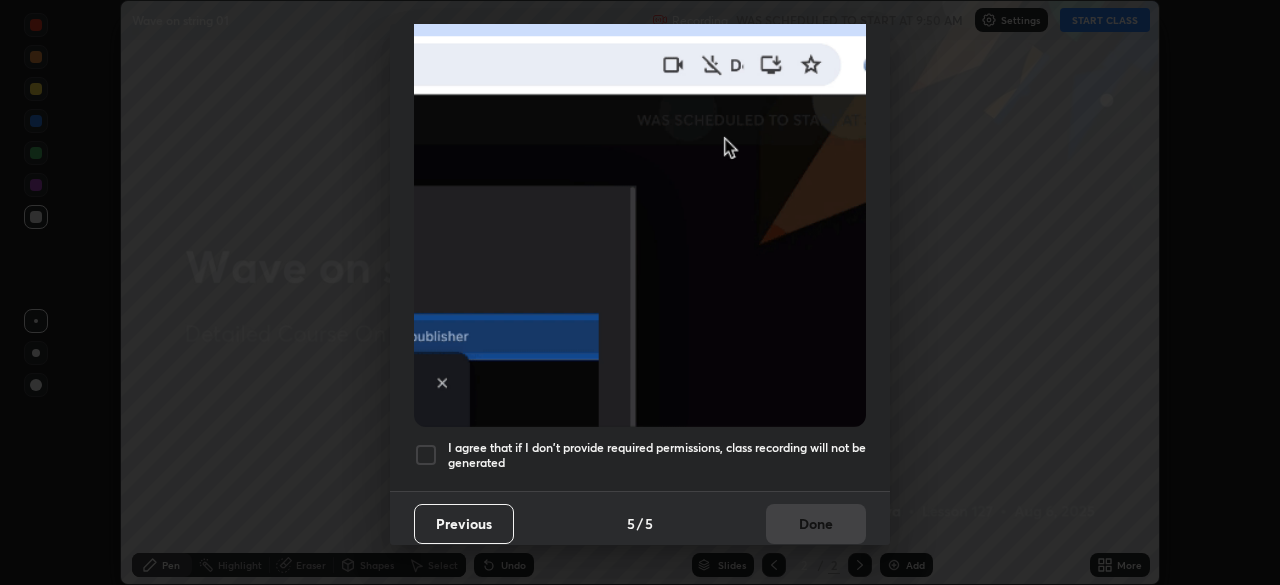 click on "I agree that if I don't provide required permissions, class recording will not be generated" at bounding box center (657, 455) 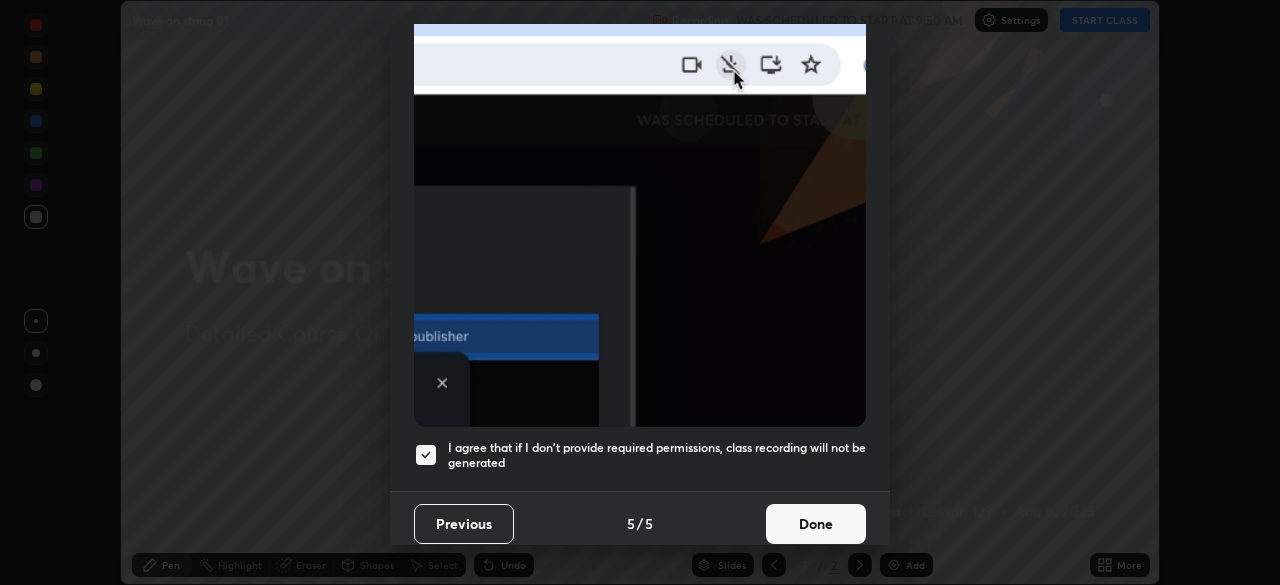 click on "Done" at bounding box center [816, 524] 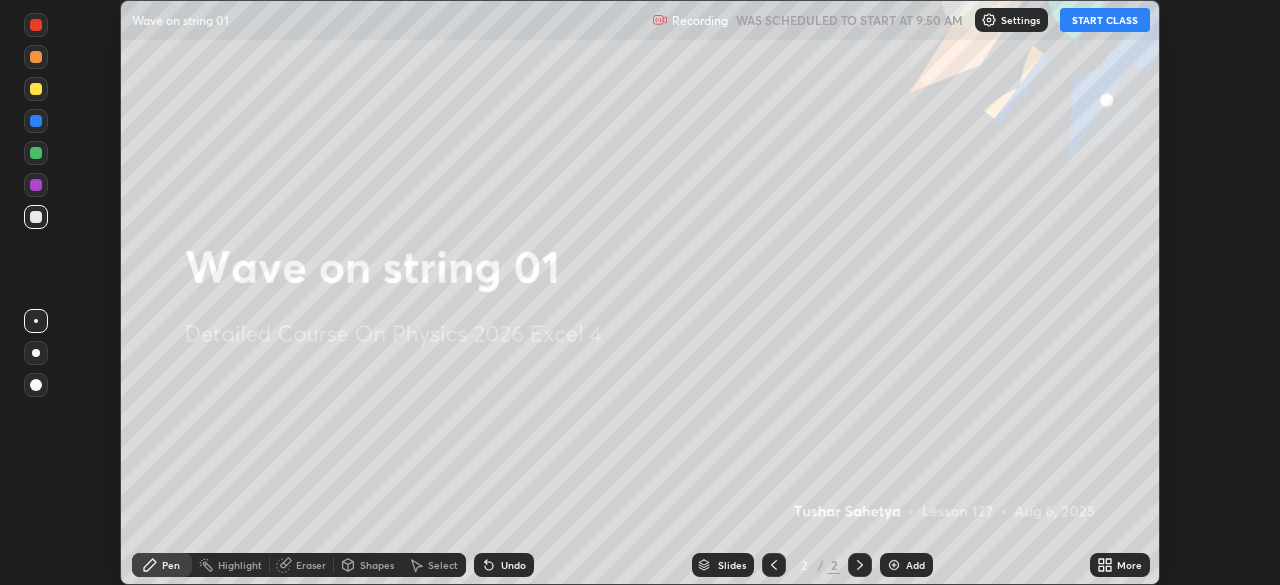 click on "More" at bounding box center [1120, 565] 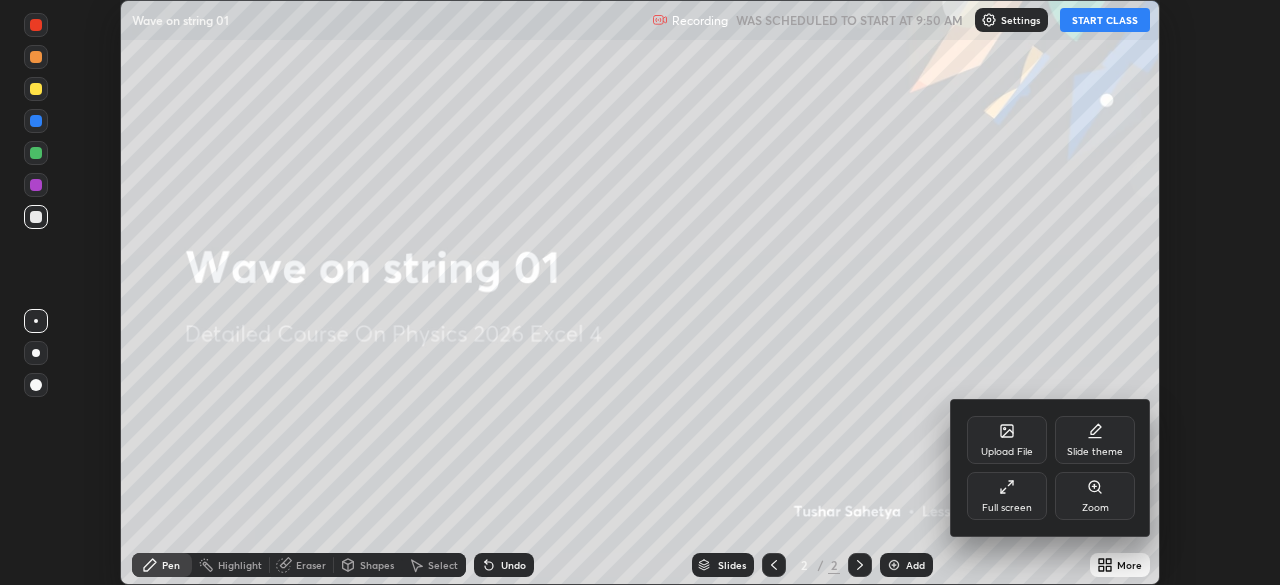click on "Full screen" at bounding box center [1007, 508] 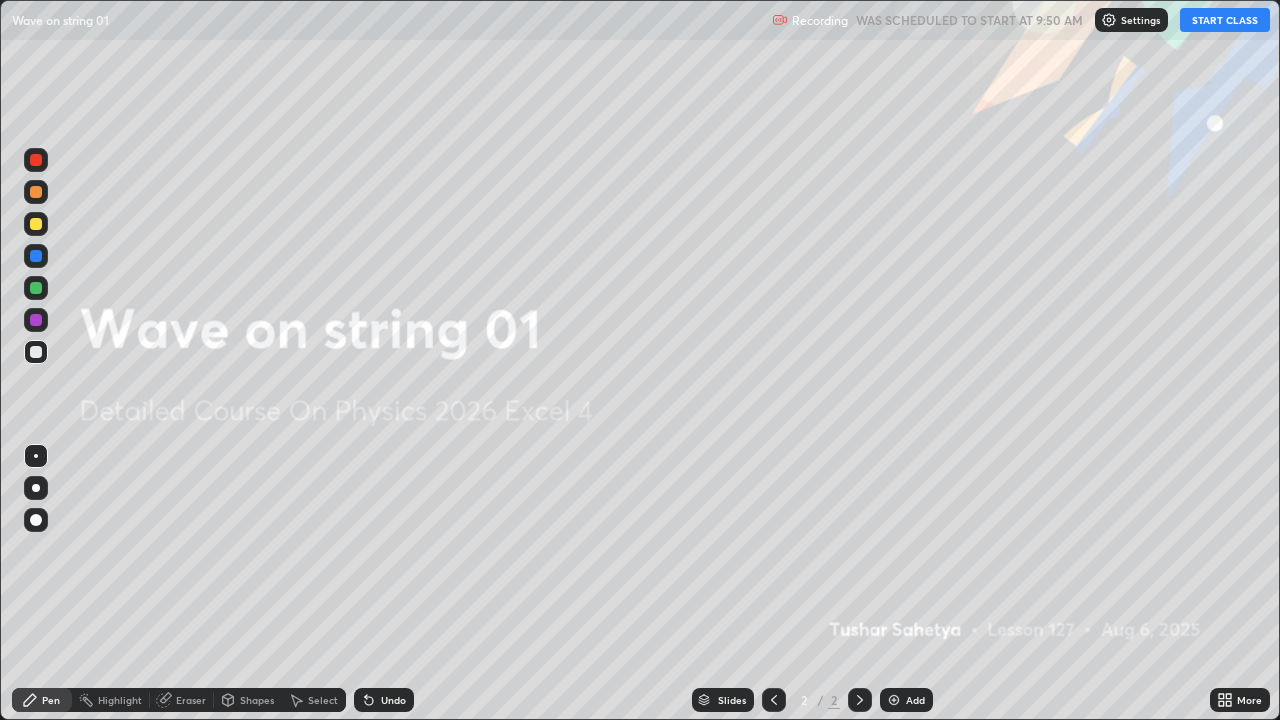 scroll, scrollTop: 99280, scrollLeft: 98720, axis: both 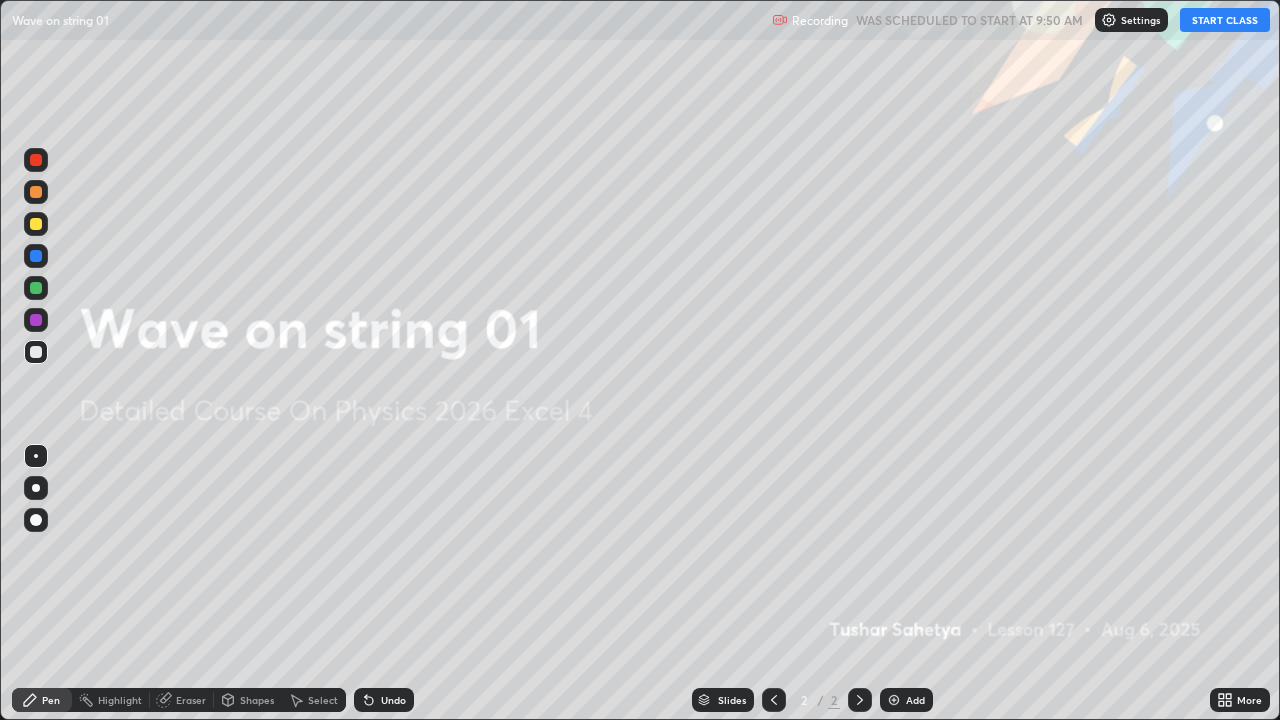 click on "START CLASS" at bounding box center (1225, 20) 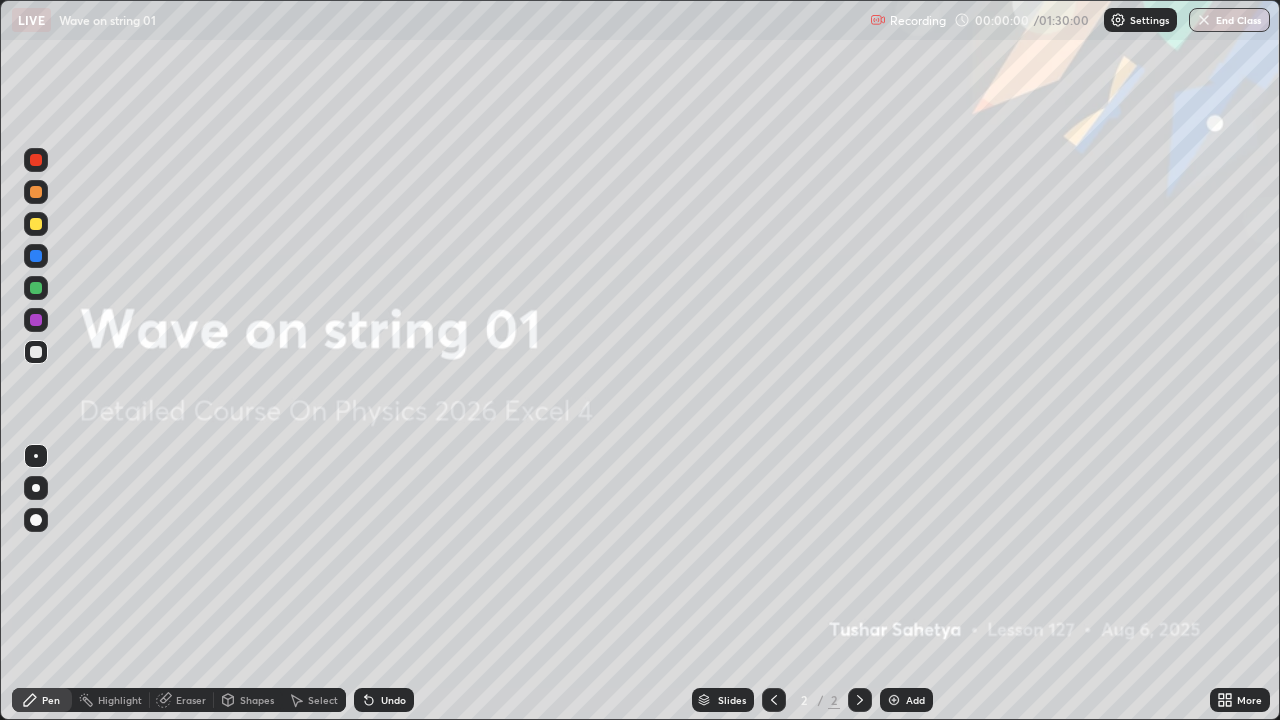 click on "Add" at bounding box center [915, 700] 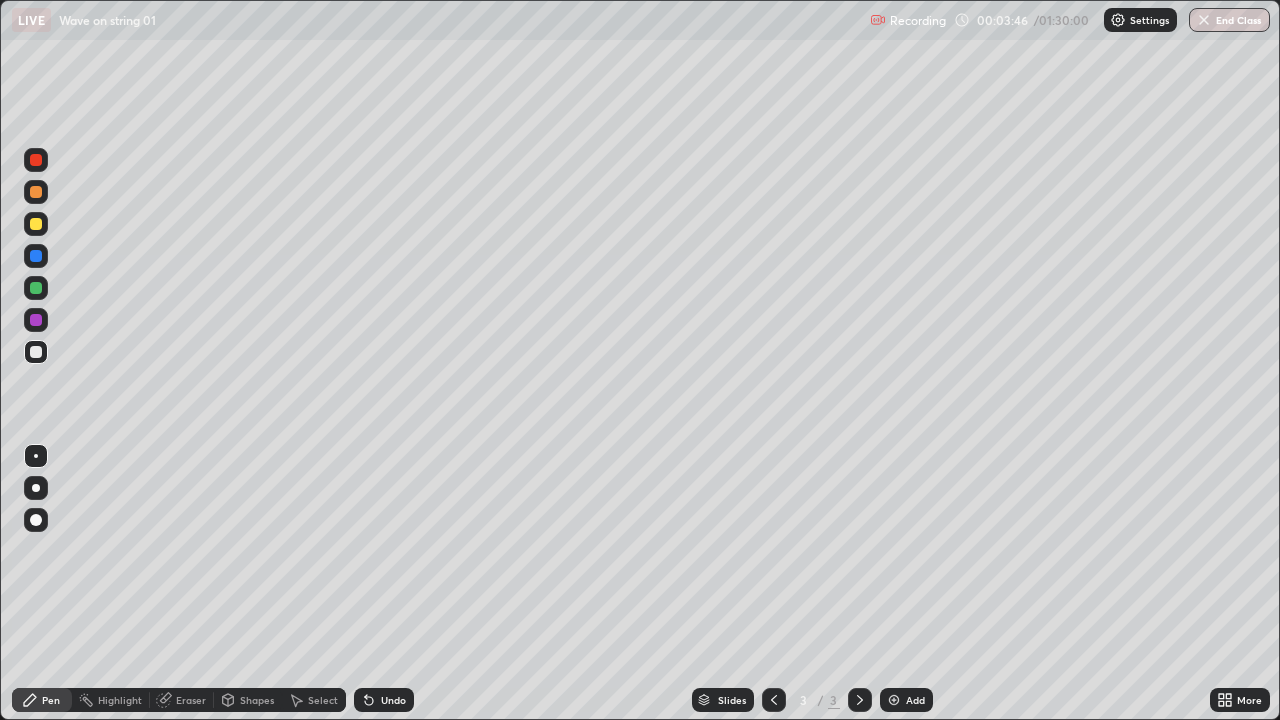 click at bounding box center (36, 288) 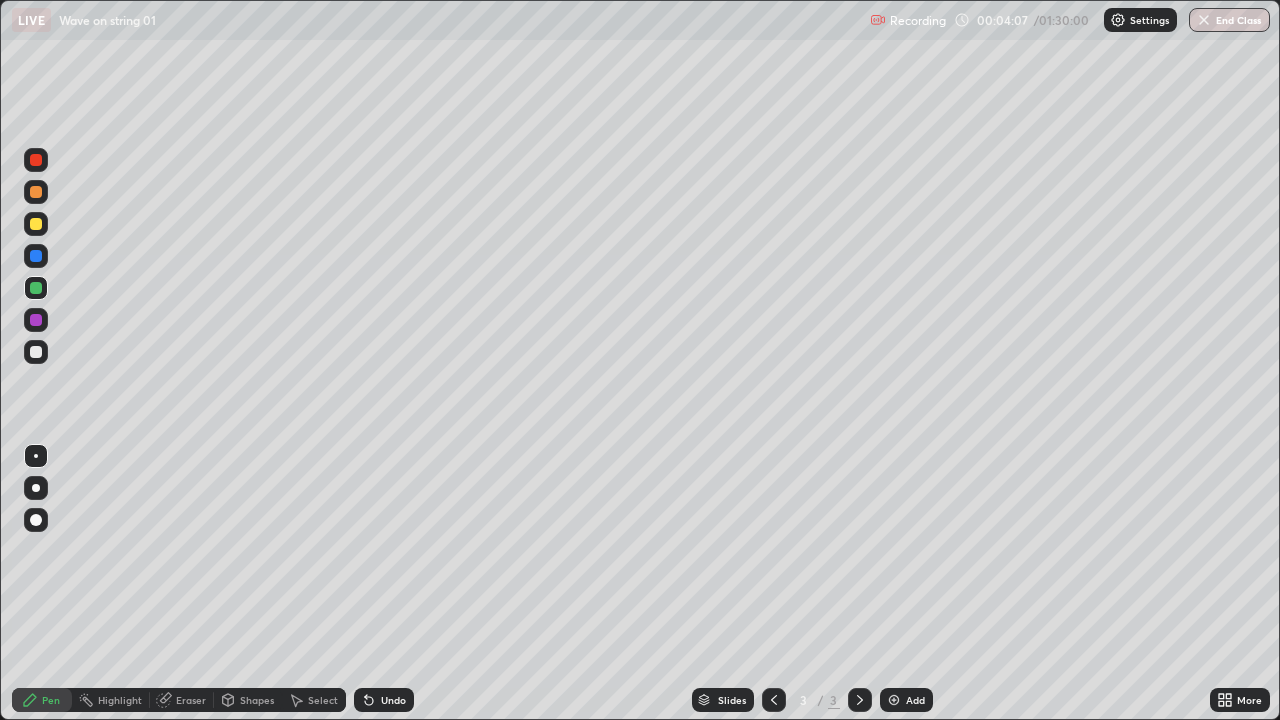 click at bounding box center (36, 288) 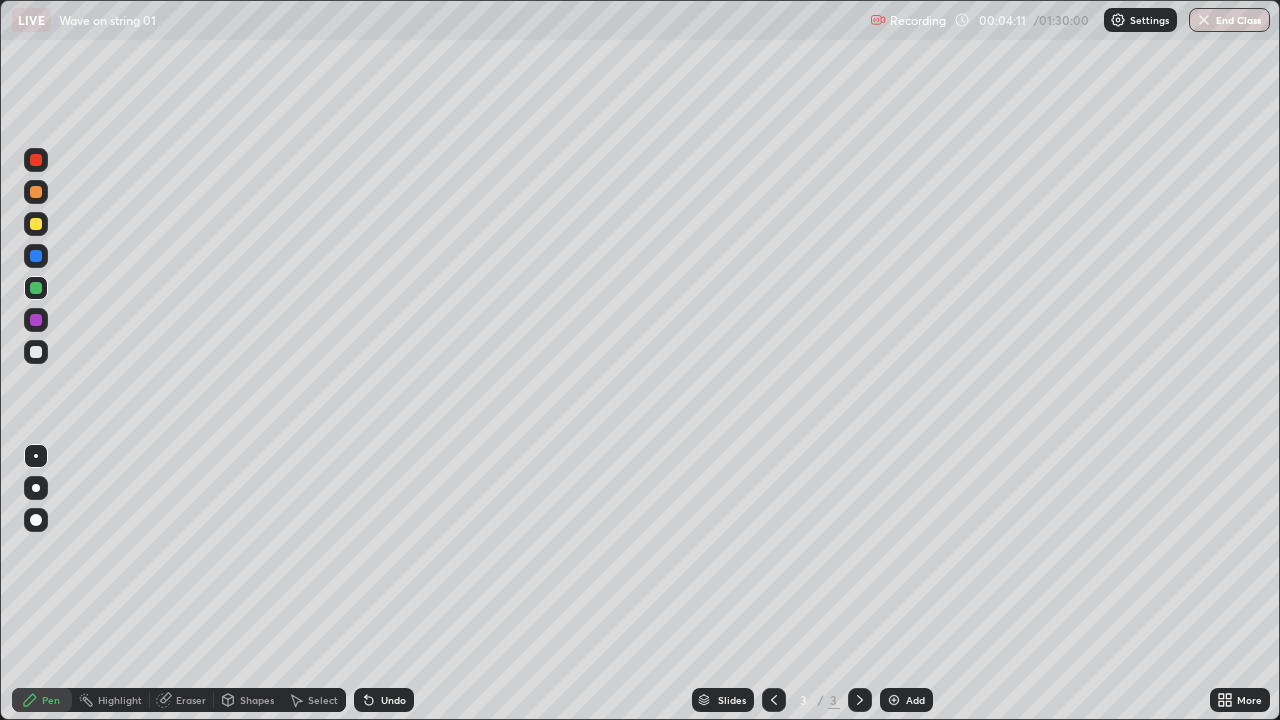 click at bounding box center (36, 224) 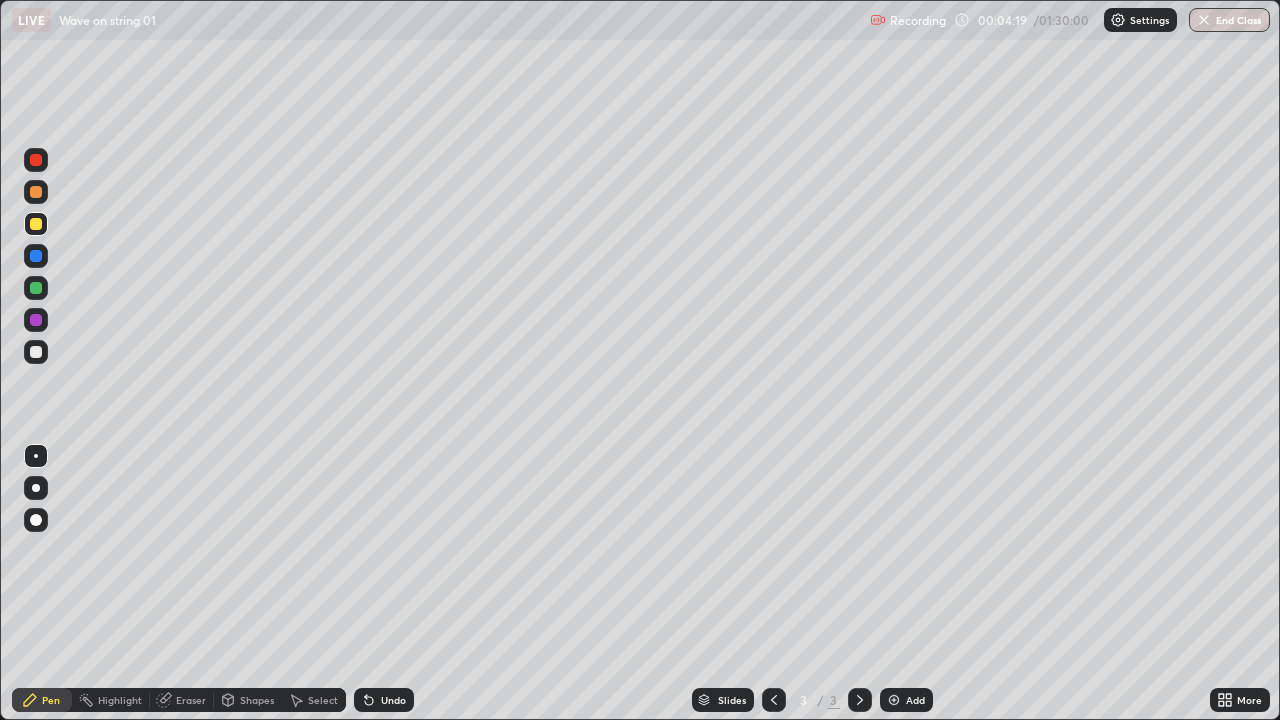 click on "Undo" at bounding box center (393, 700) 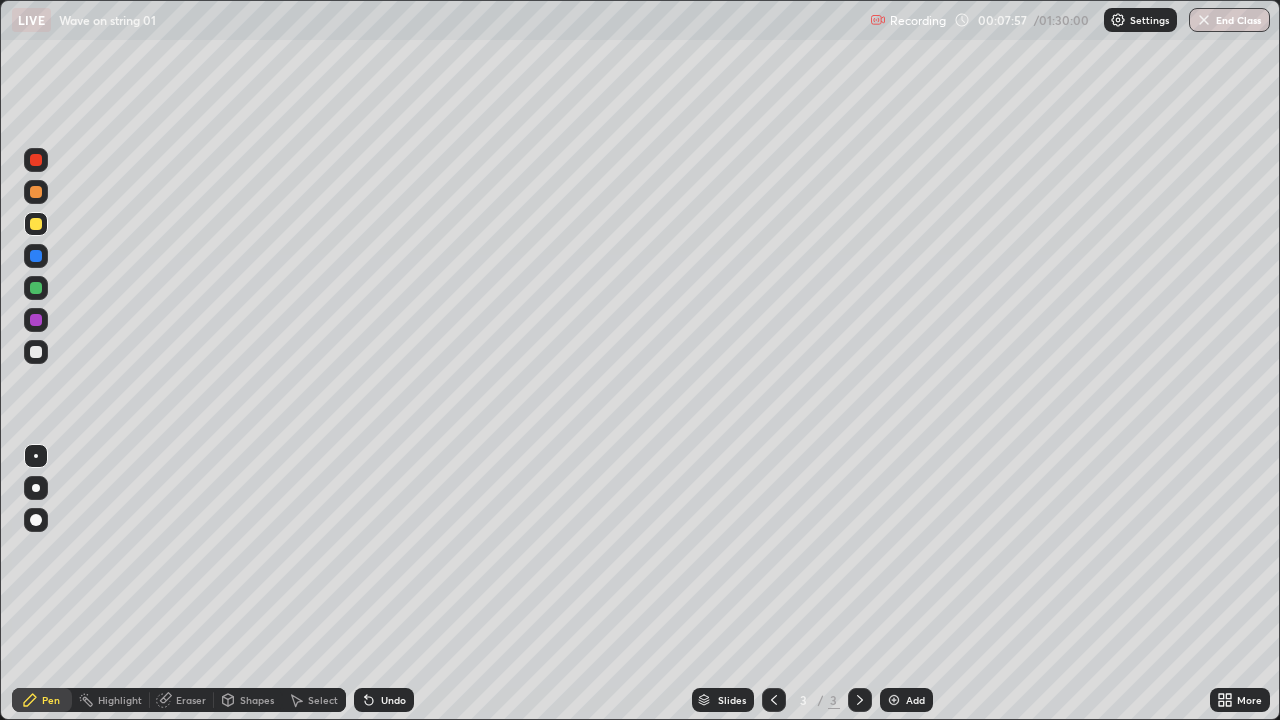 click on "Add" at bounding box center [906, 700] 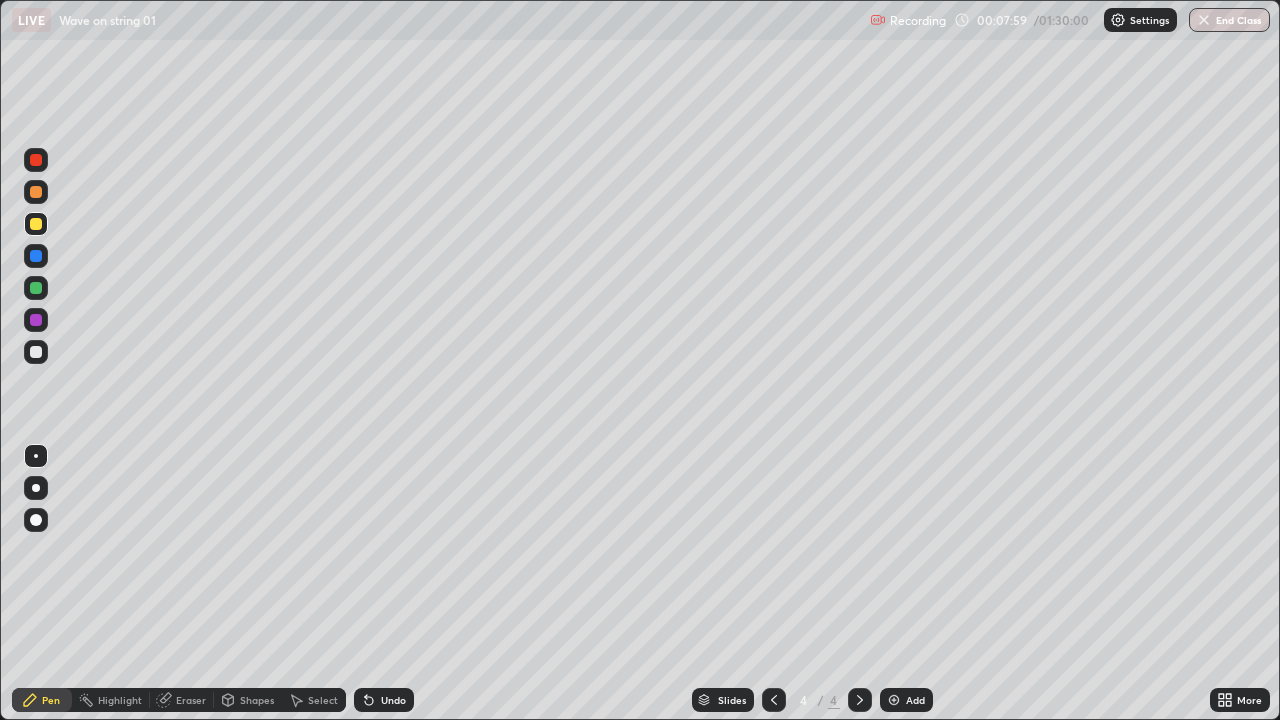 click at bounding box center [36, 288] 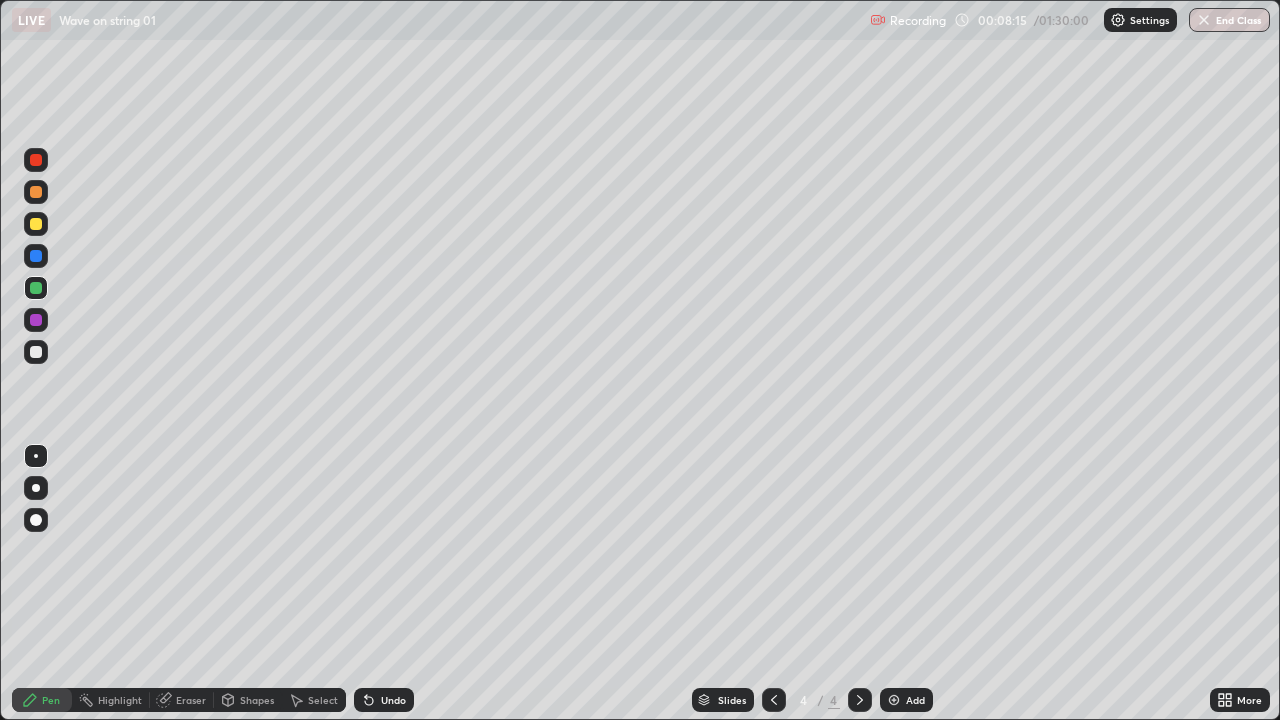 click at bounding box center (36, 224) 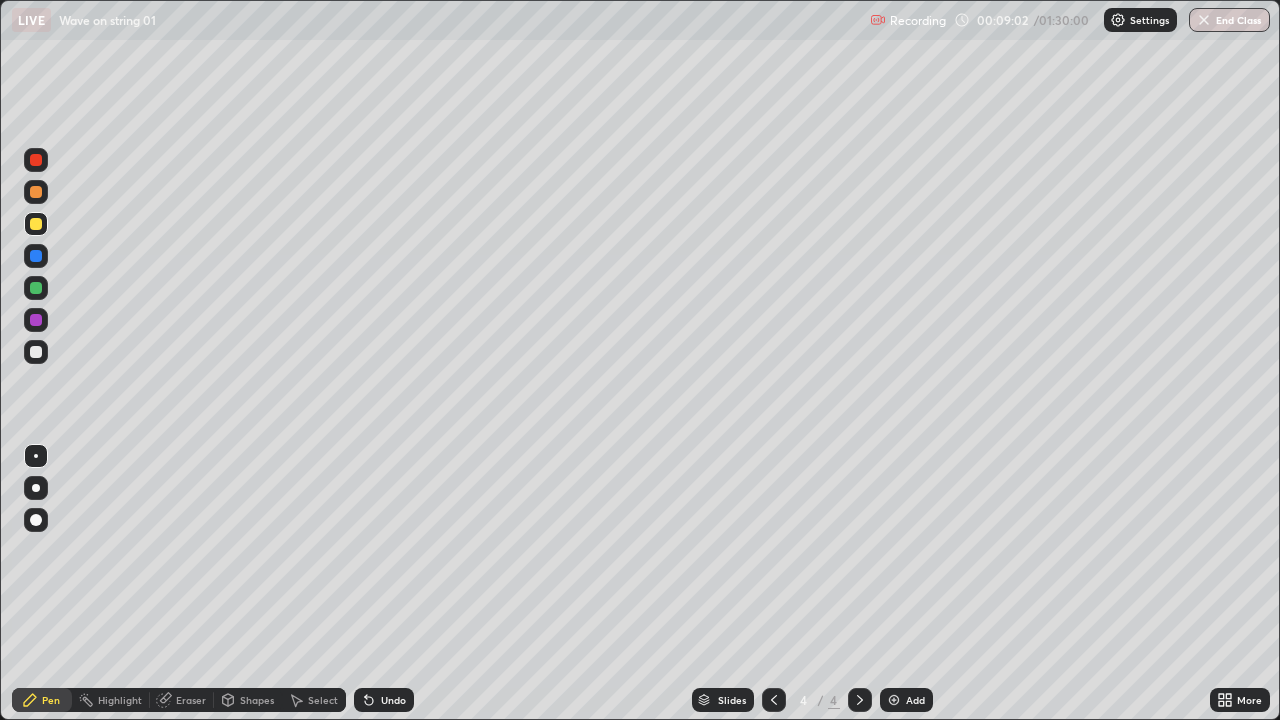 click at bounding box center (36, 352) 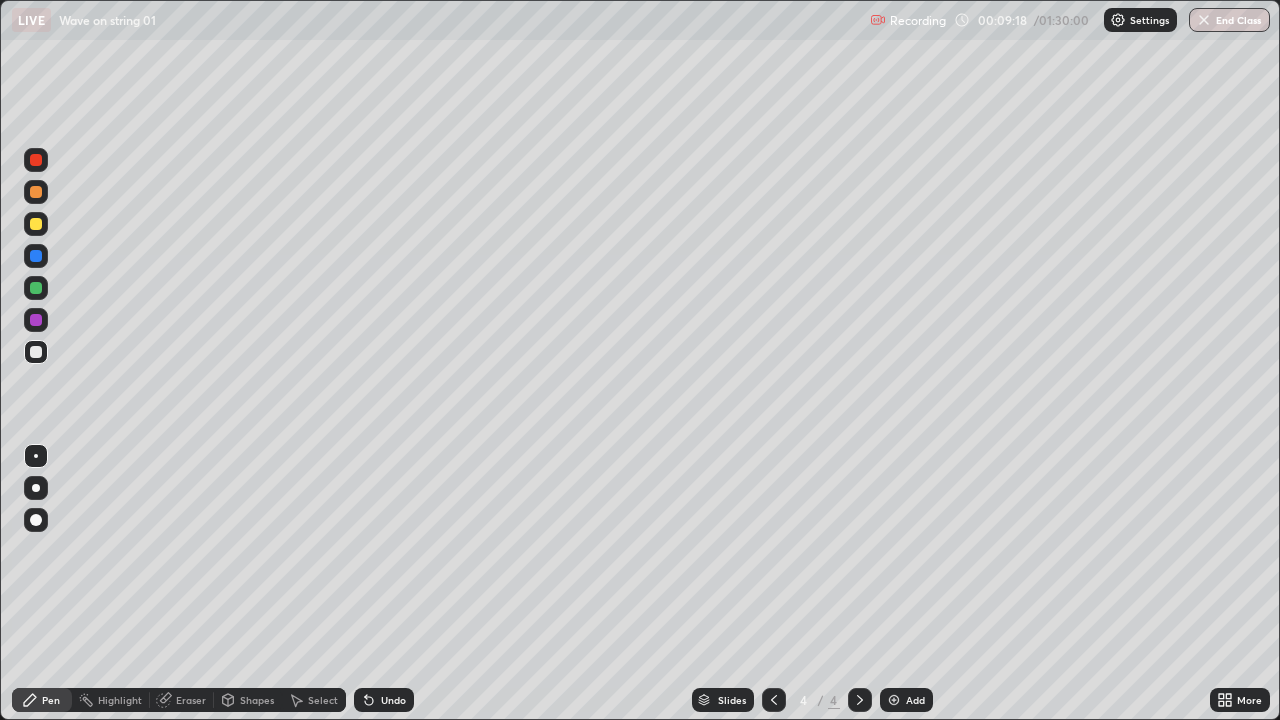click on "Undo" at bounding box center [393, 700] 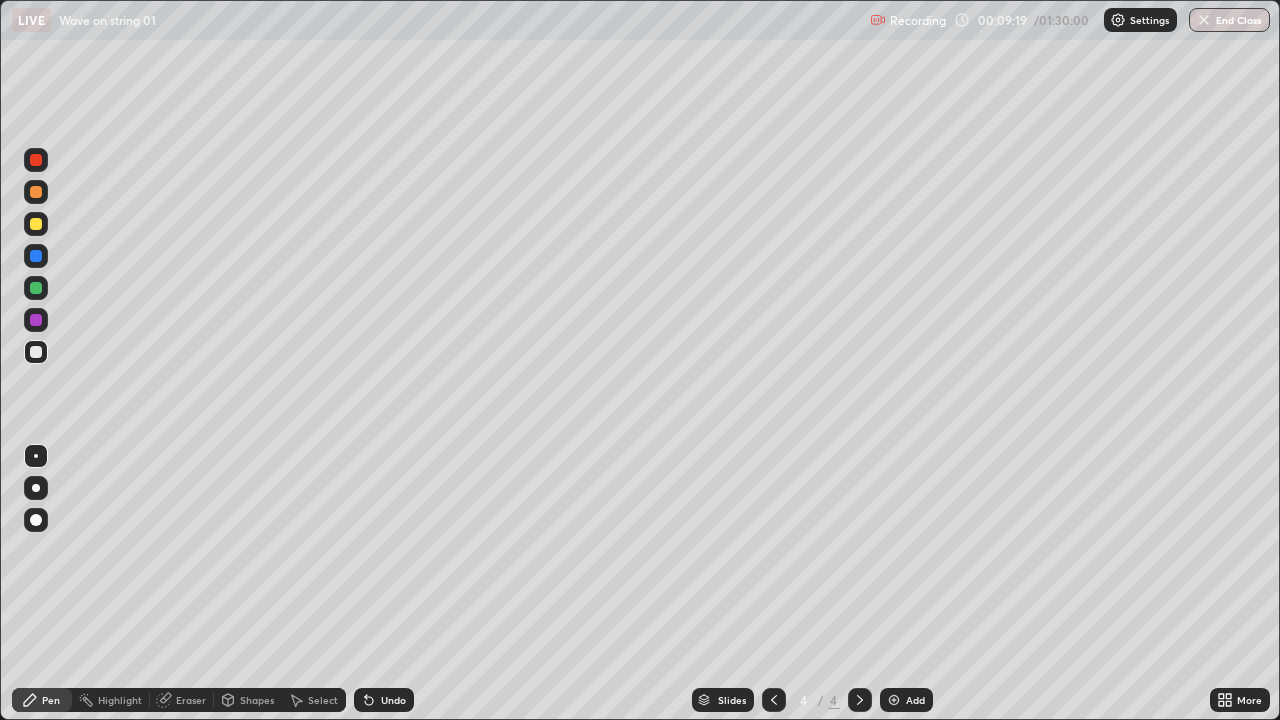 click at bounding box center (36, 488) 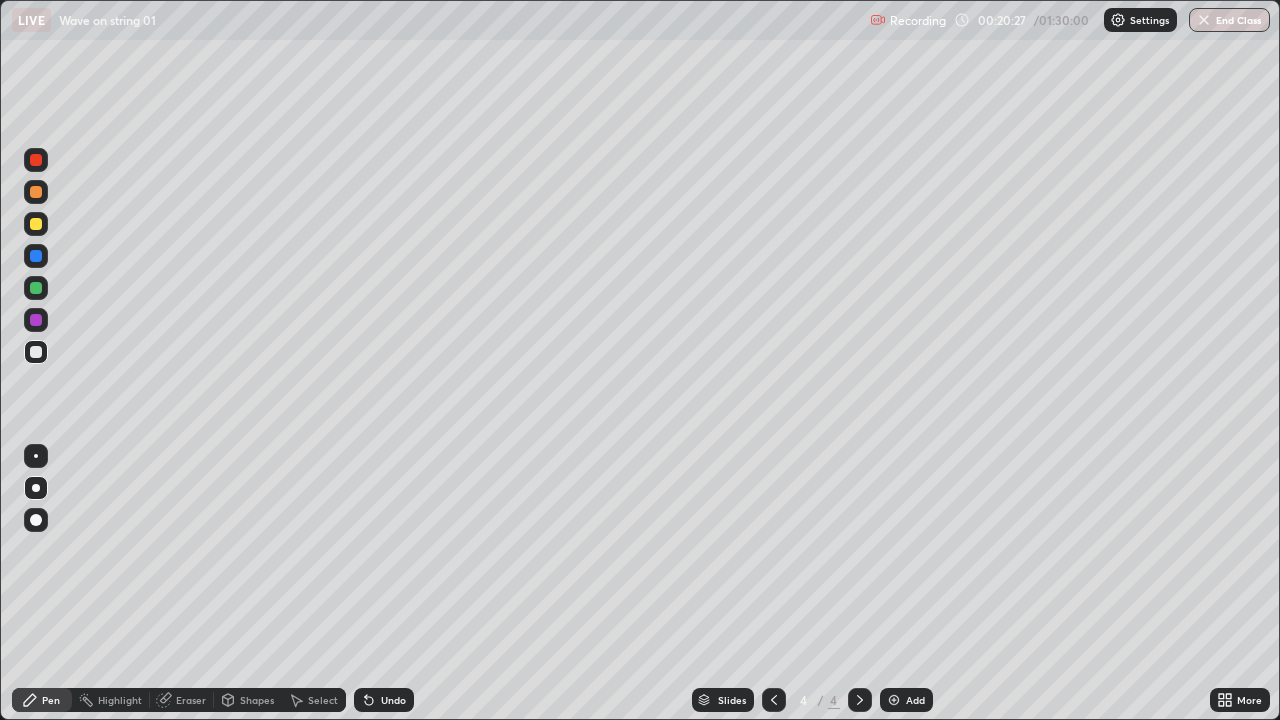 click on "Add" at bounding box center (906, 700) 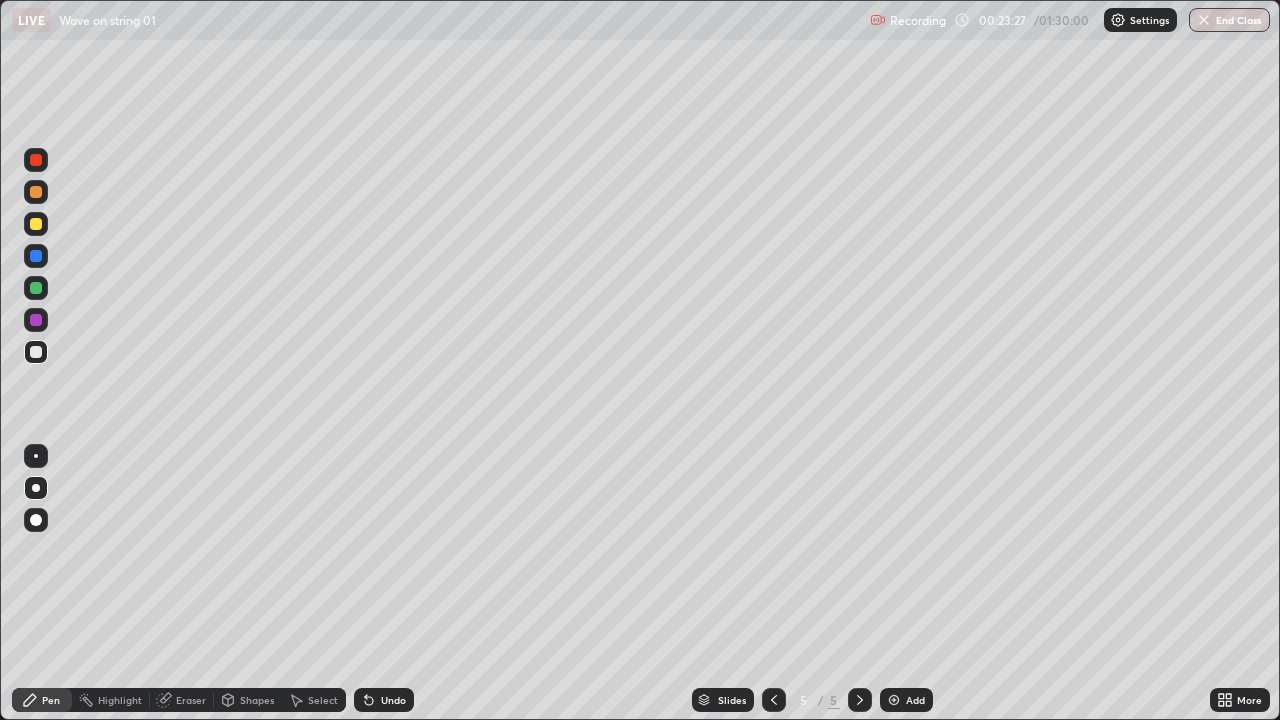 click on "Add" at bounding box center (906, 700) 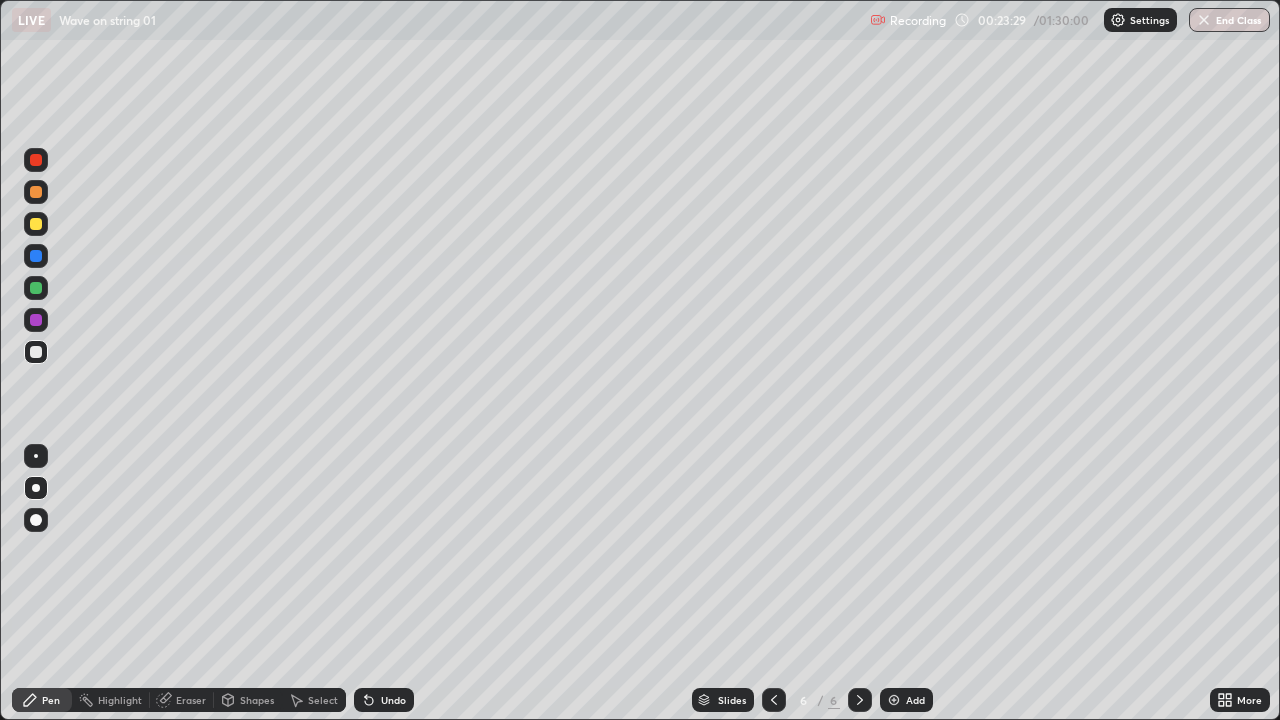 click at bounding box center [36, 288] 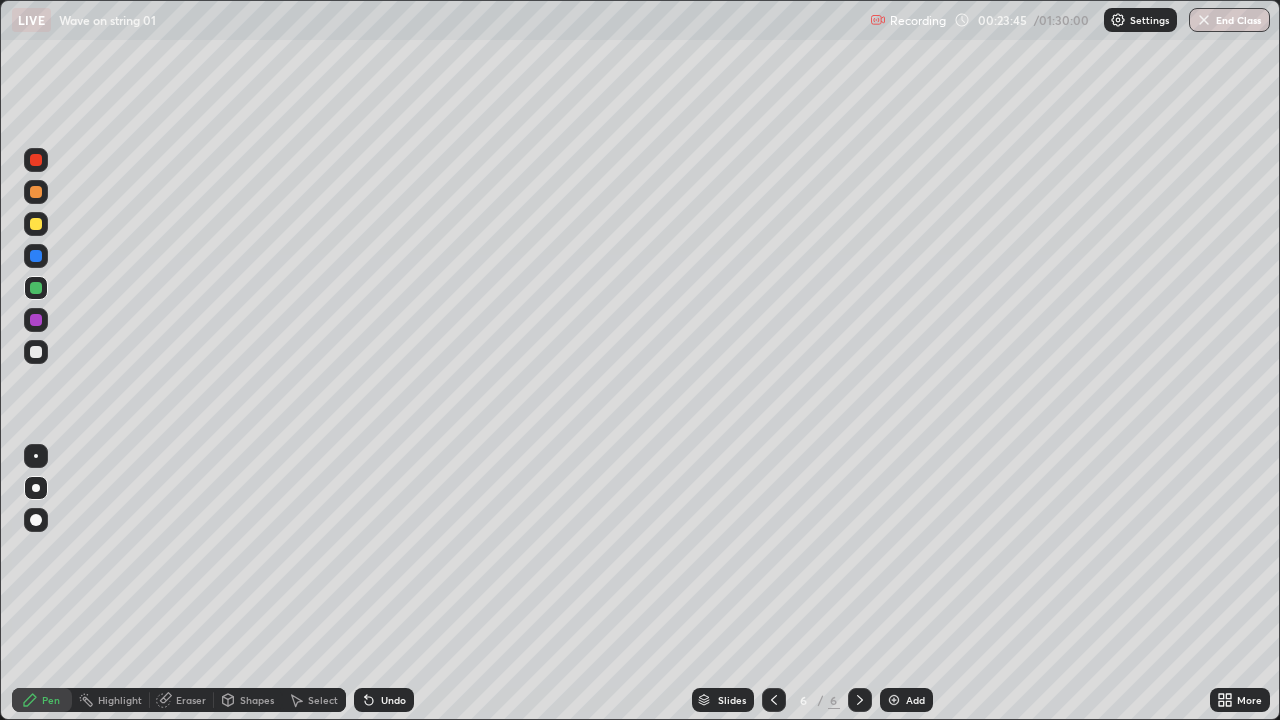 click at bounding box center [36, 352] 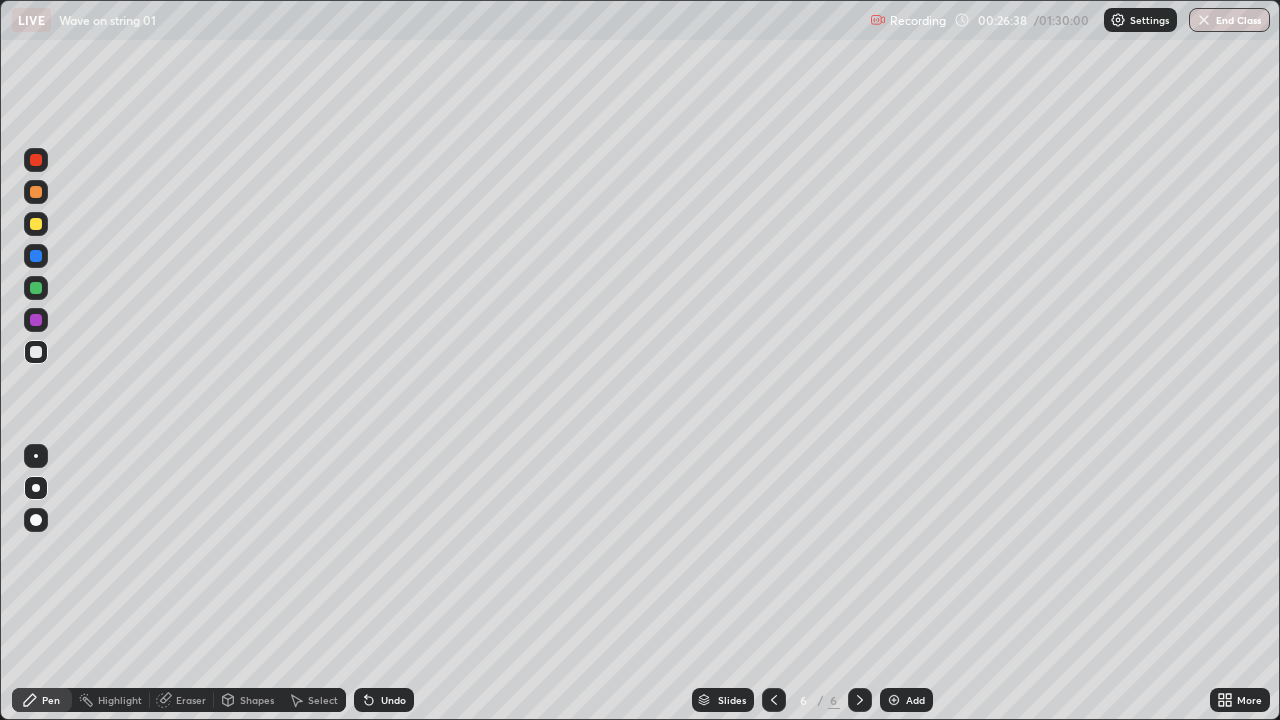 click on "Undo" at bounding box center [393, 700] 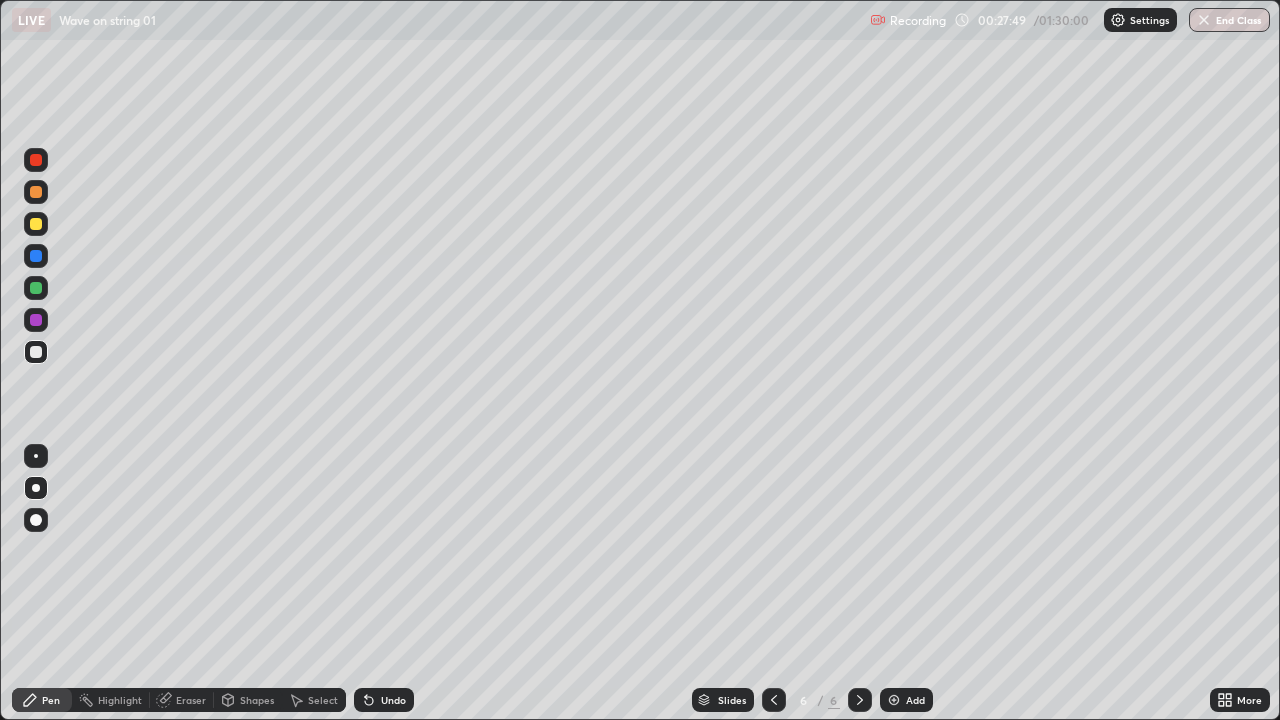 click on "Select" at bounding box center [314, 700] 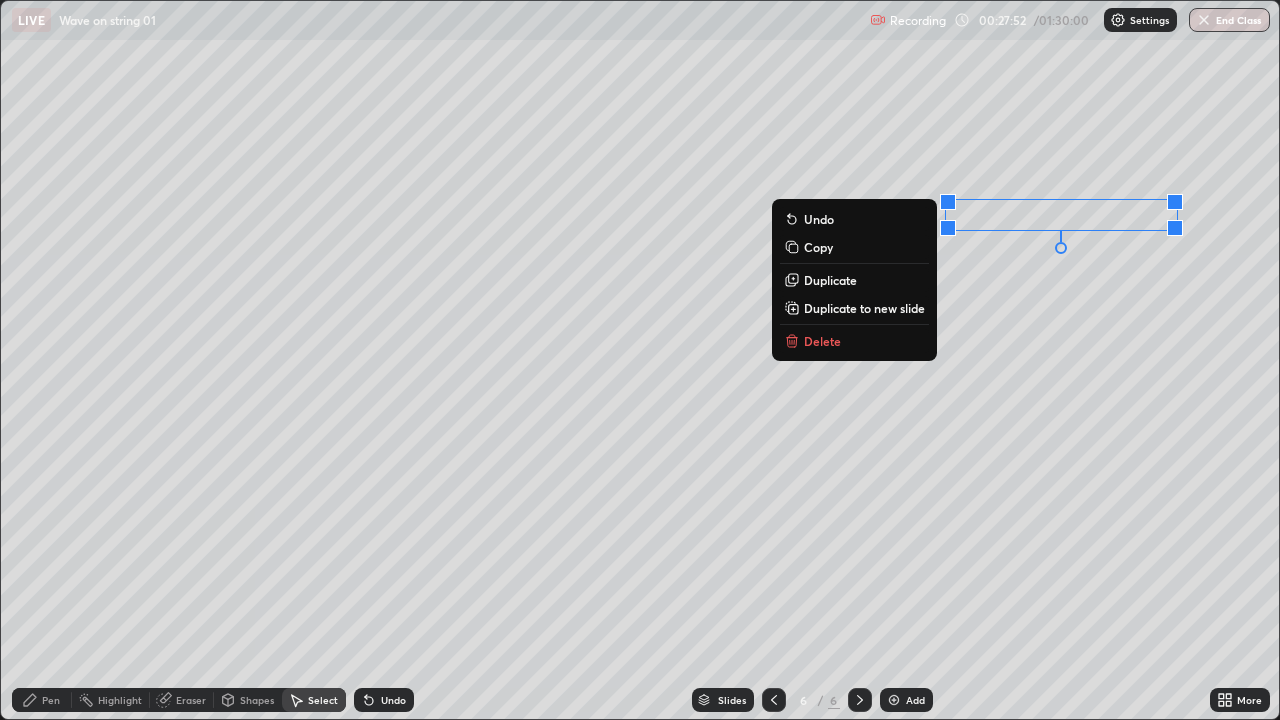 click on "Duplicate" at bounding box center (854, 280) 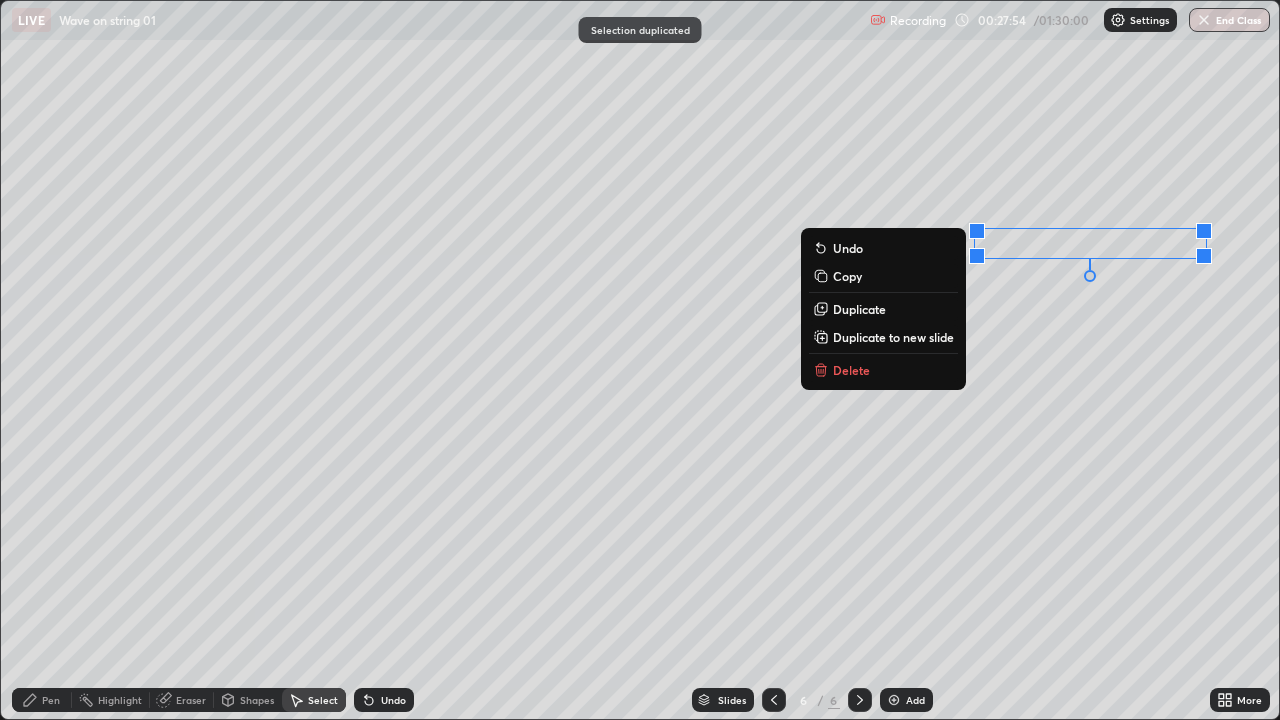 click on "Delete" at bounding box center [883, 370] 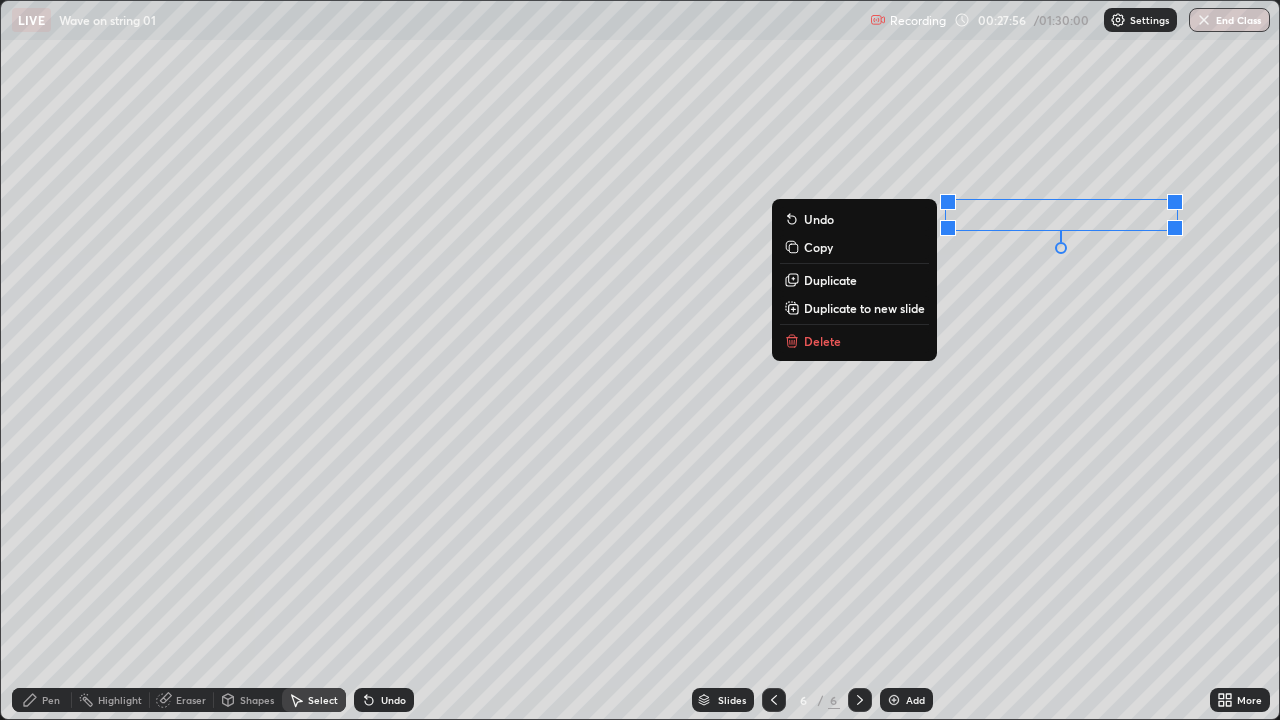 click on "Duplicate to new slide" at bounding box center (864, 308) 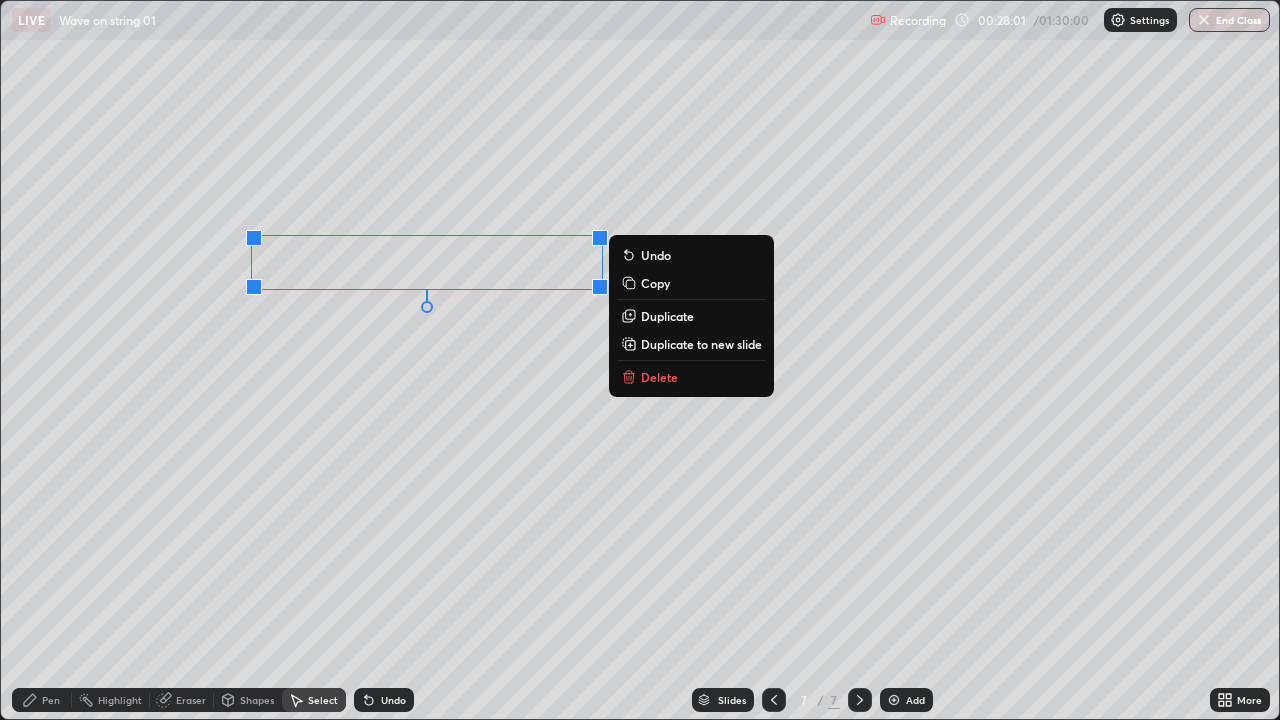 click on "Pen" at bounding box center [51, 700] 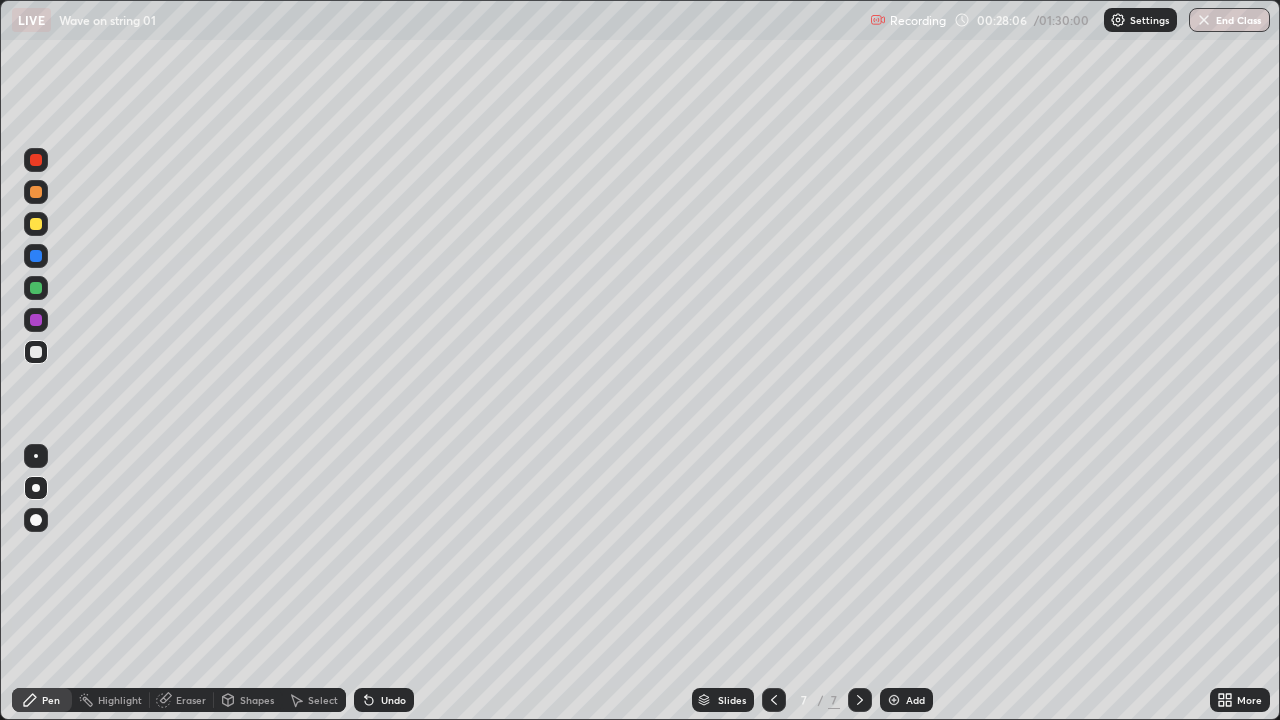 click at bounding box center [36, 224] 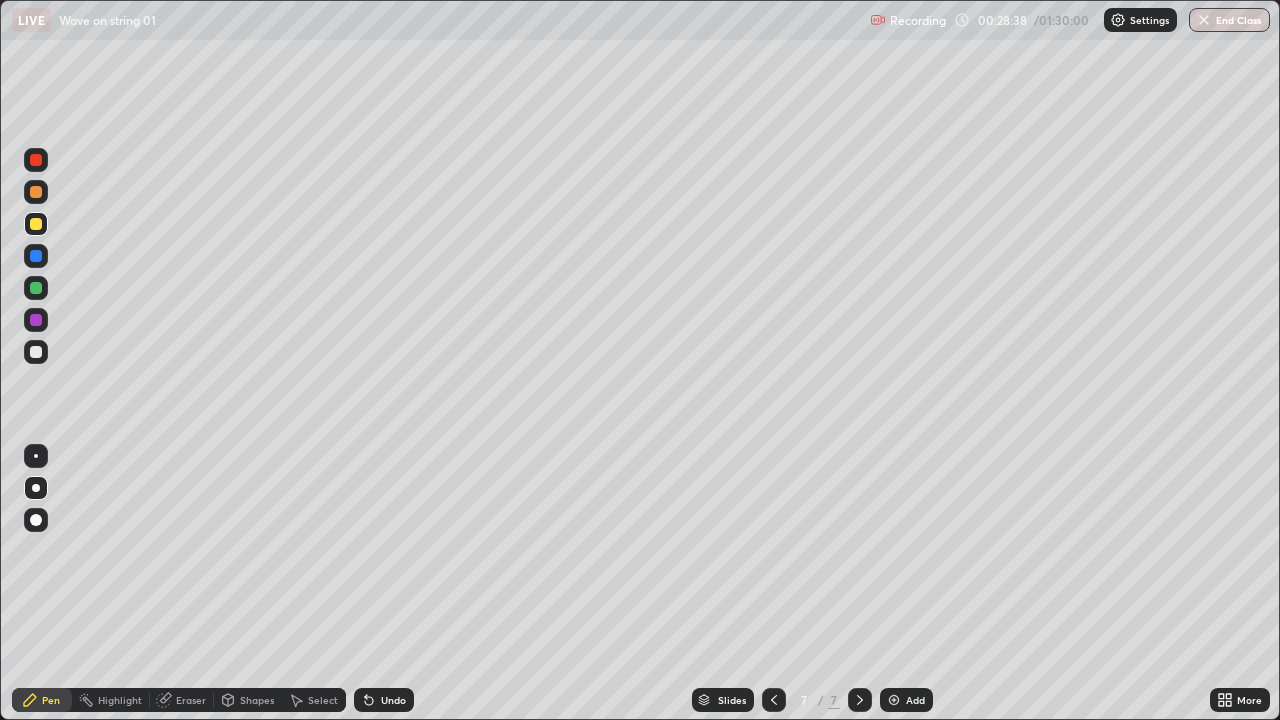 click on "Eraser" at bounding box center [182, 700] 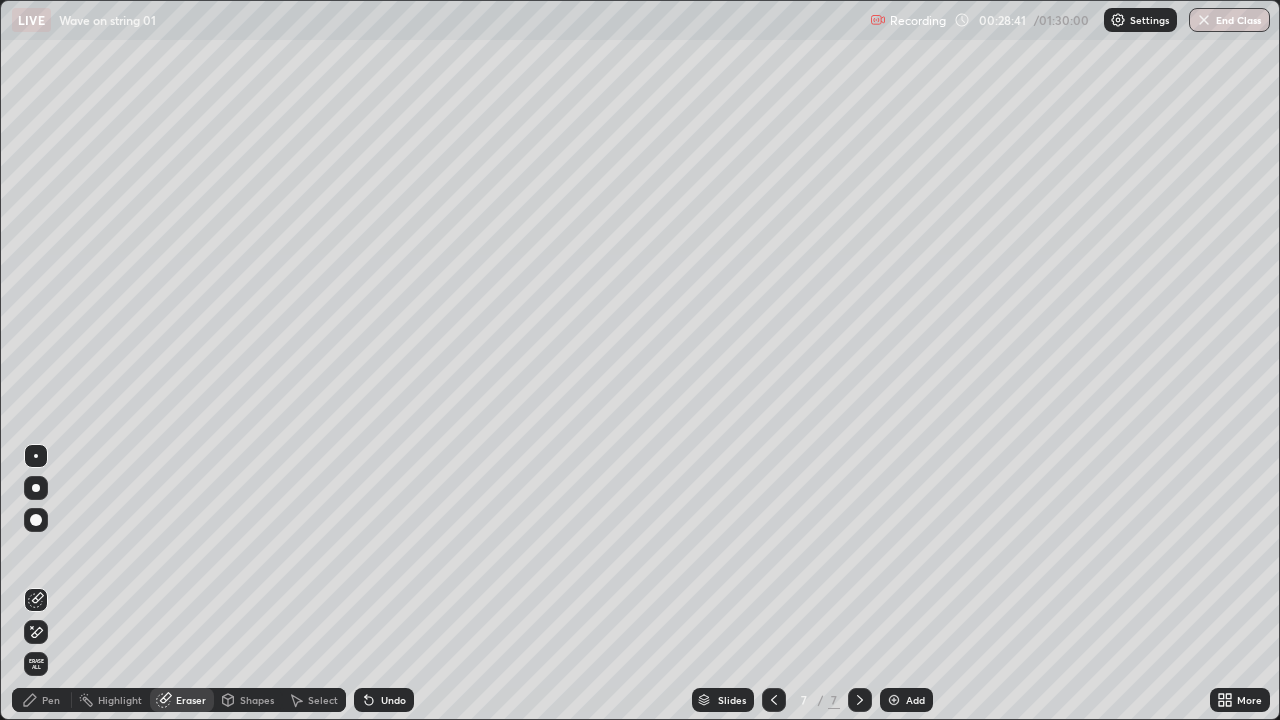 click on "Pen" at bounding box center [51, 700] 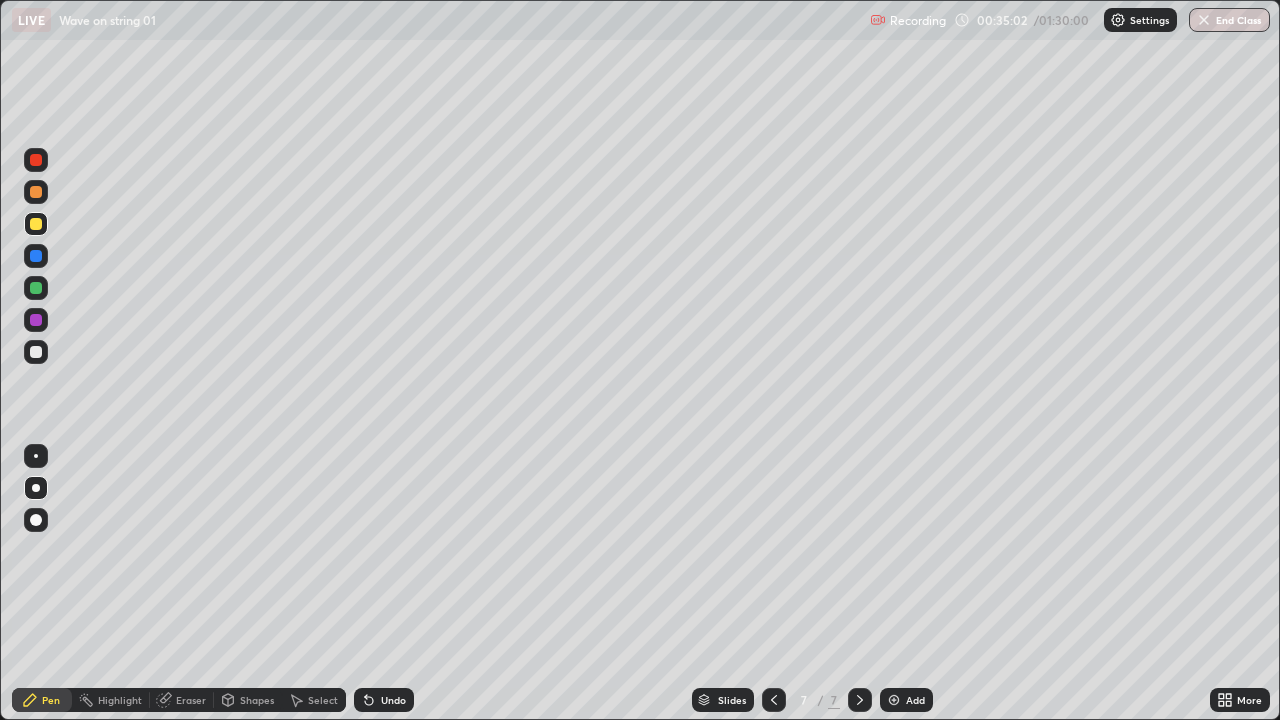 click on "Add" at bounding box center [915, 700] 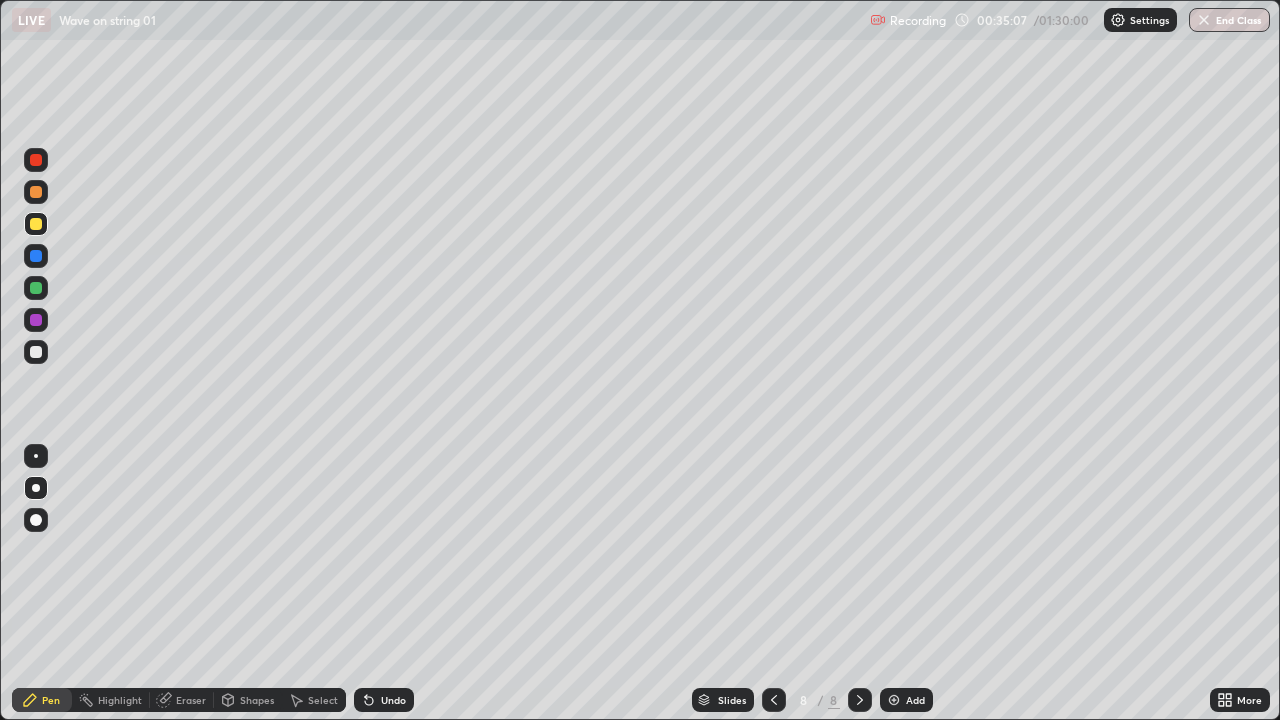 click at bounding box center [36, 288] 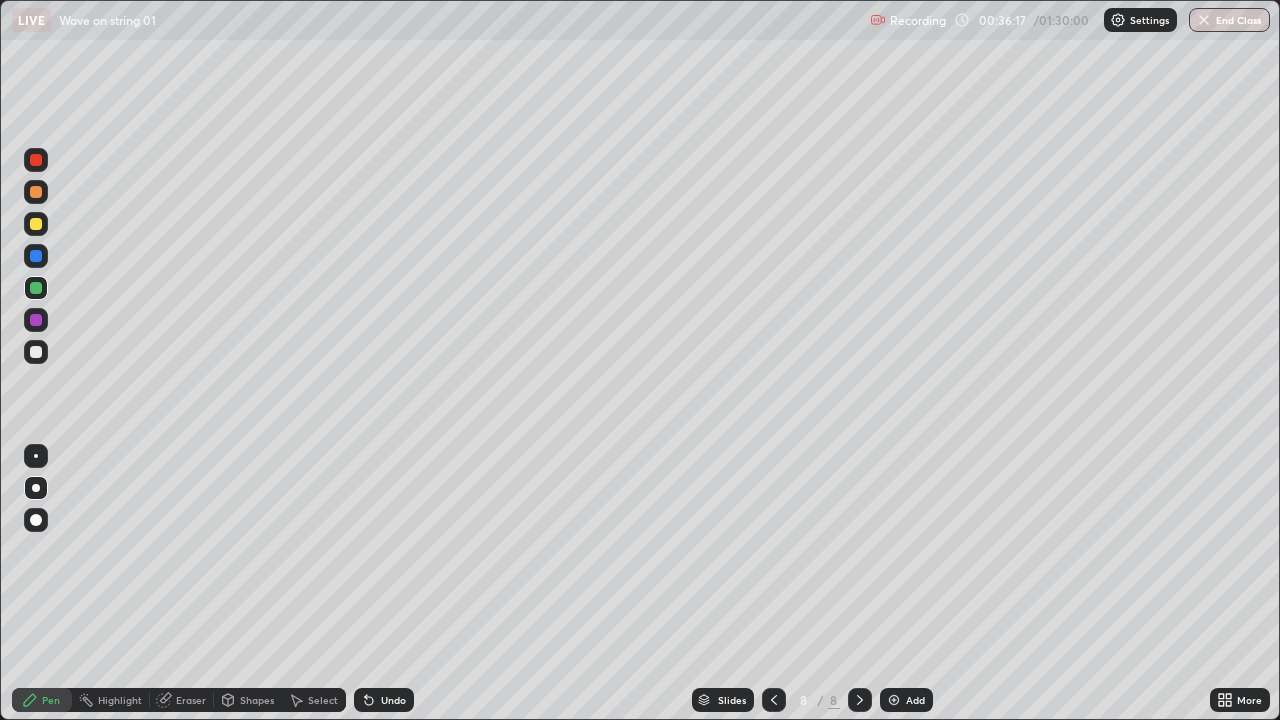 click at bounding box center (36, 224) 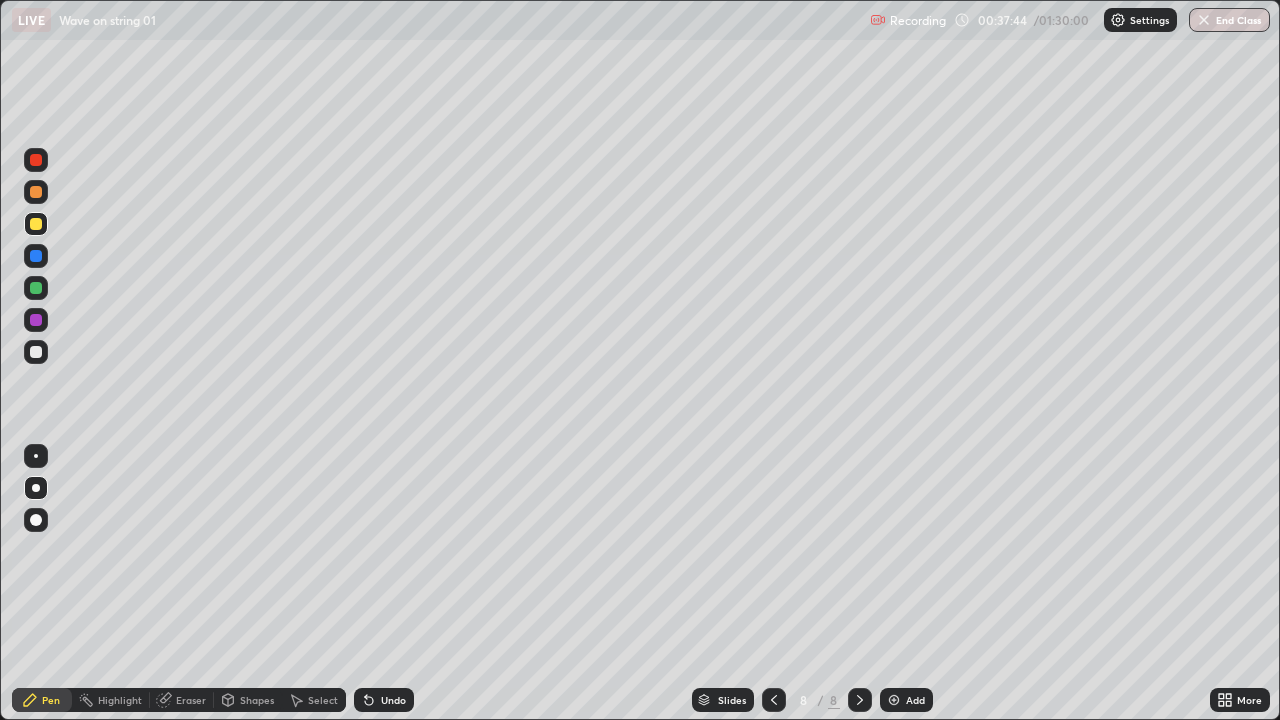 click on "Add" at bounding box center (906, 700) 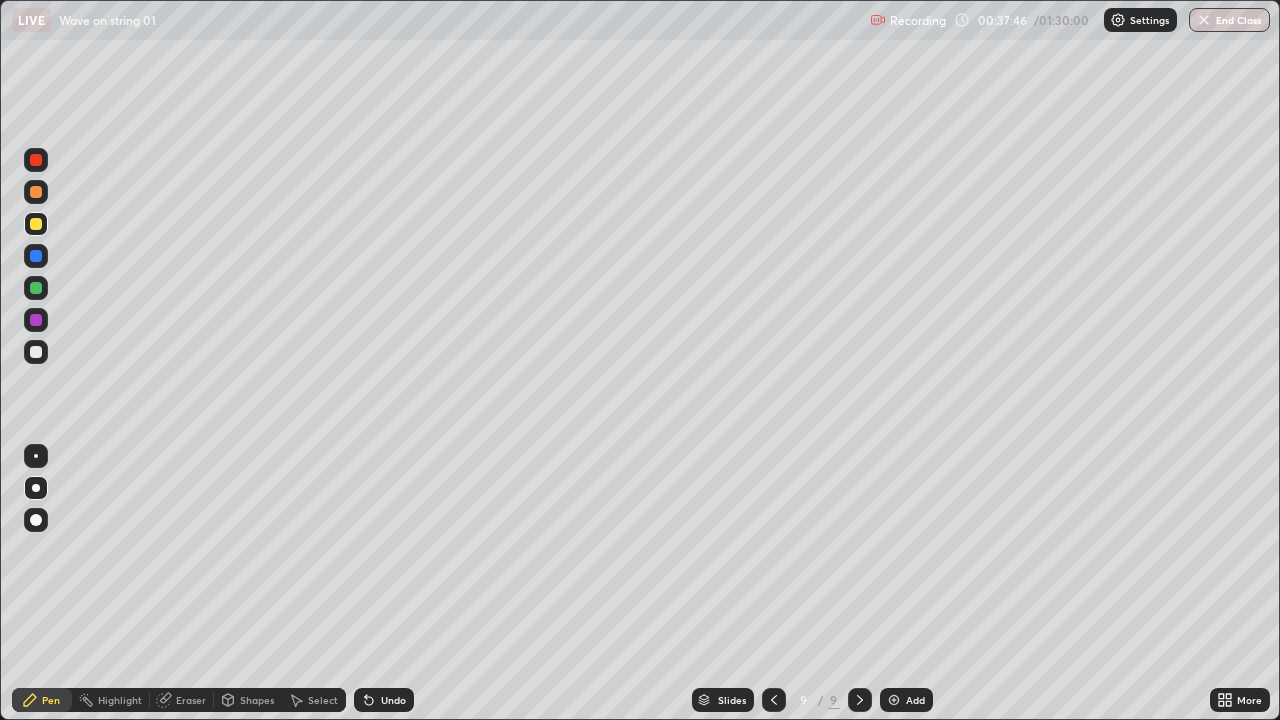 click at bounding box center (36, 288) 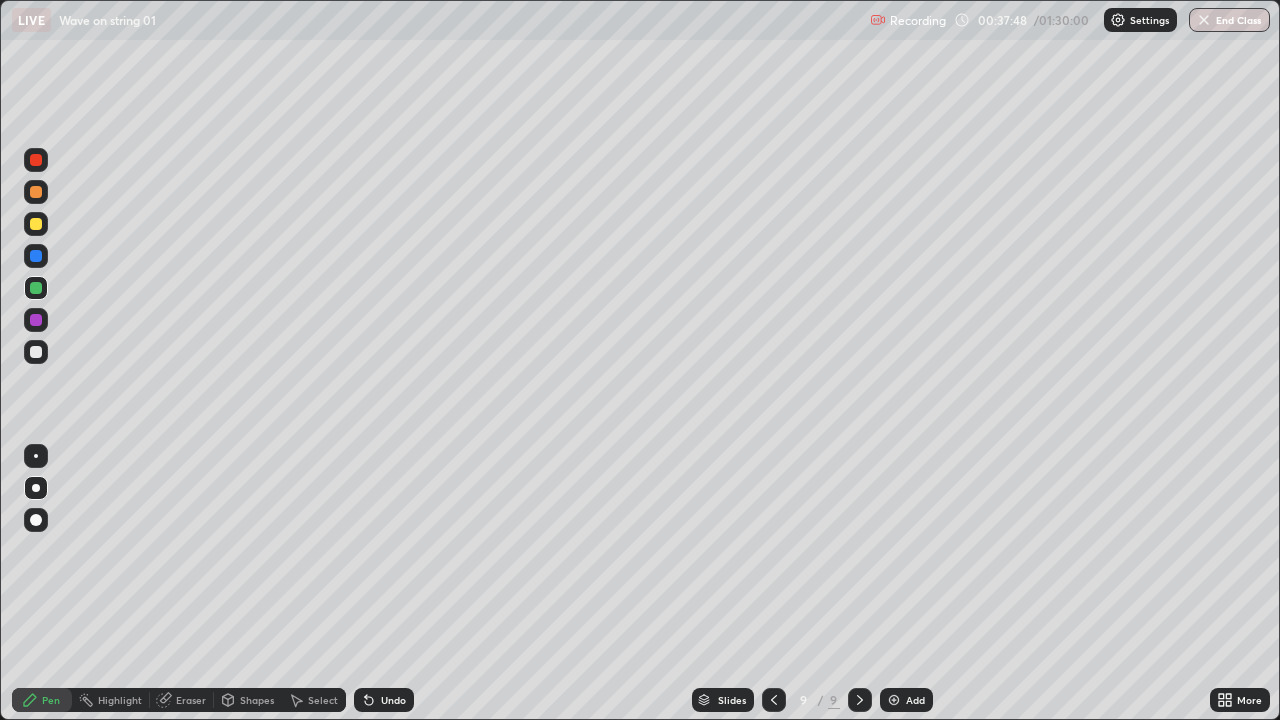 click on "Shapes" at bounding box center (257, 700) 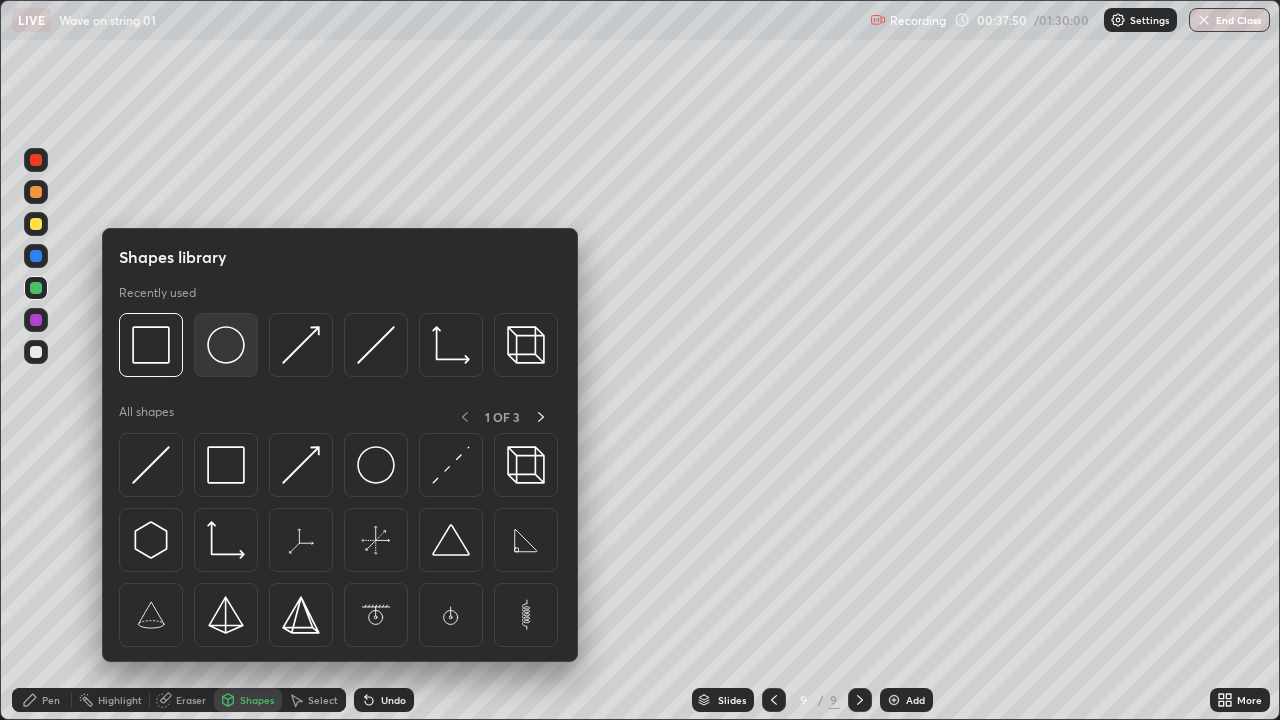 click at bounding box center (226, 345) 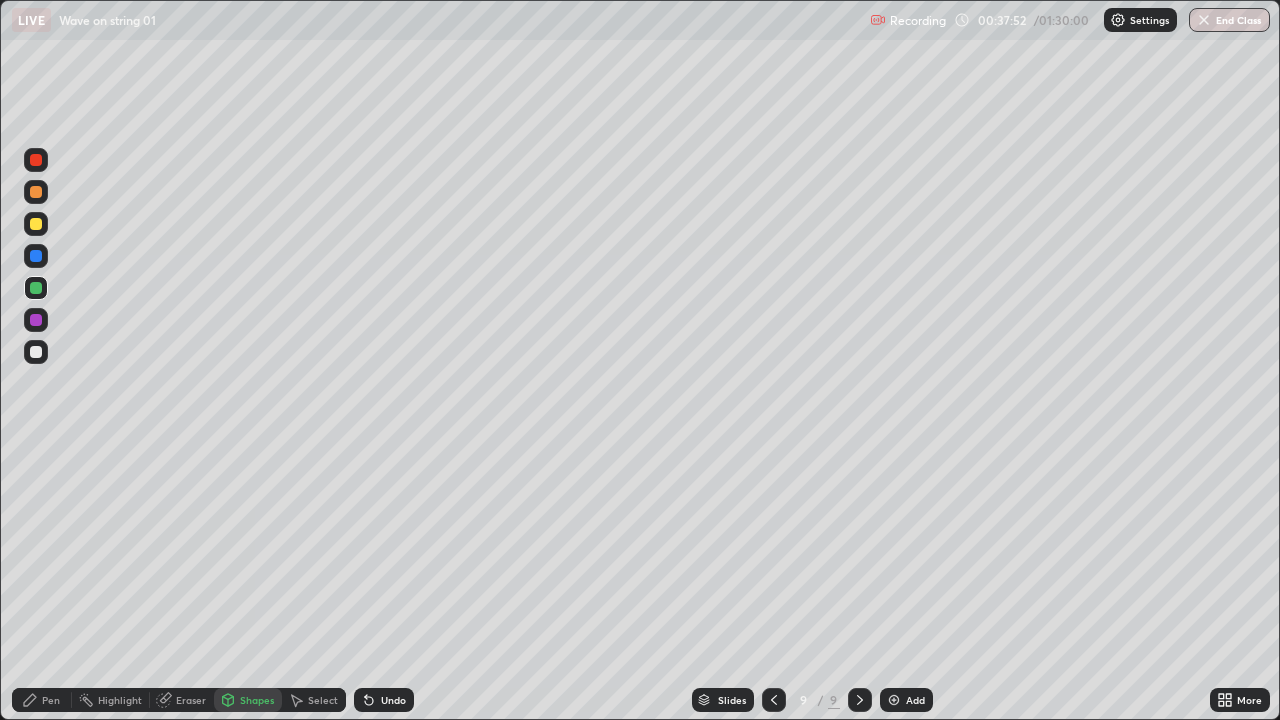 click on "Pen" at bounding box center [42, 700] 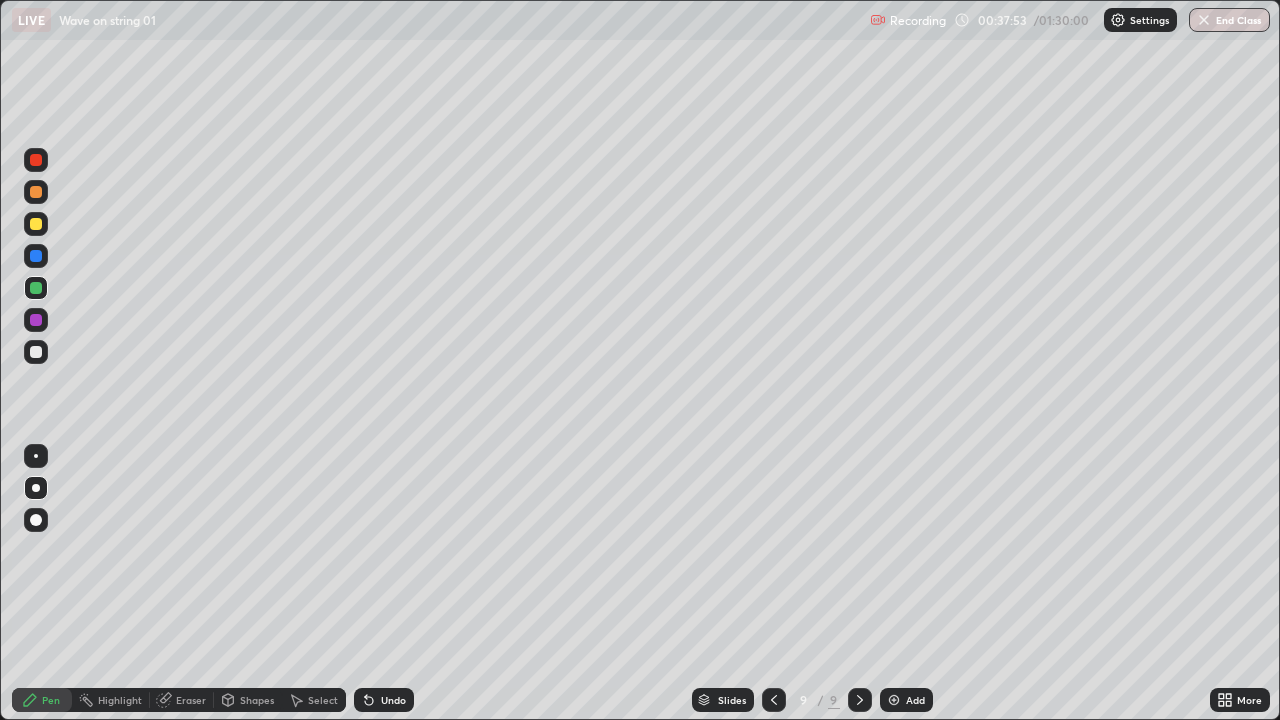 click on "Shapes" at bounding box center (257, 700) 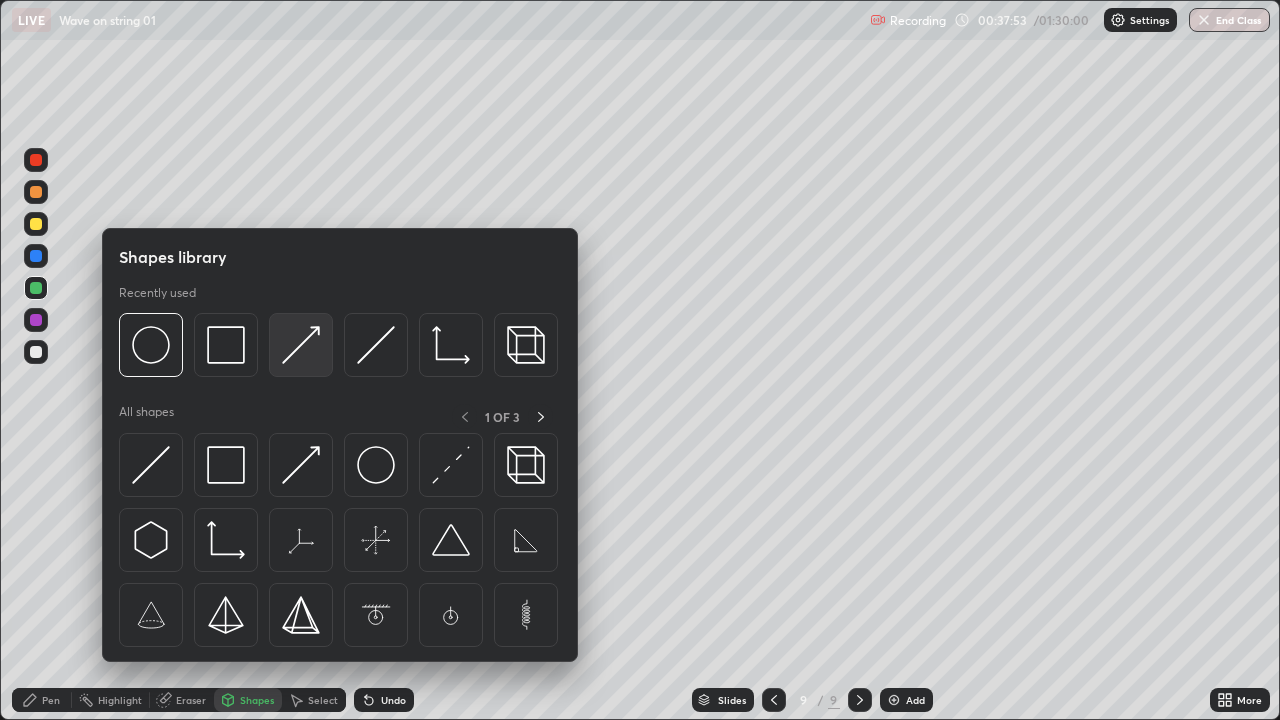 click at bounding box center (301, 345) 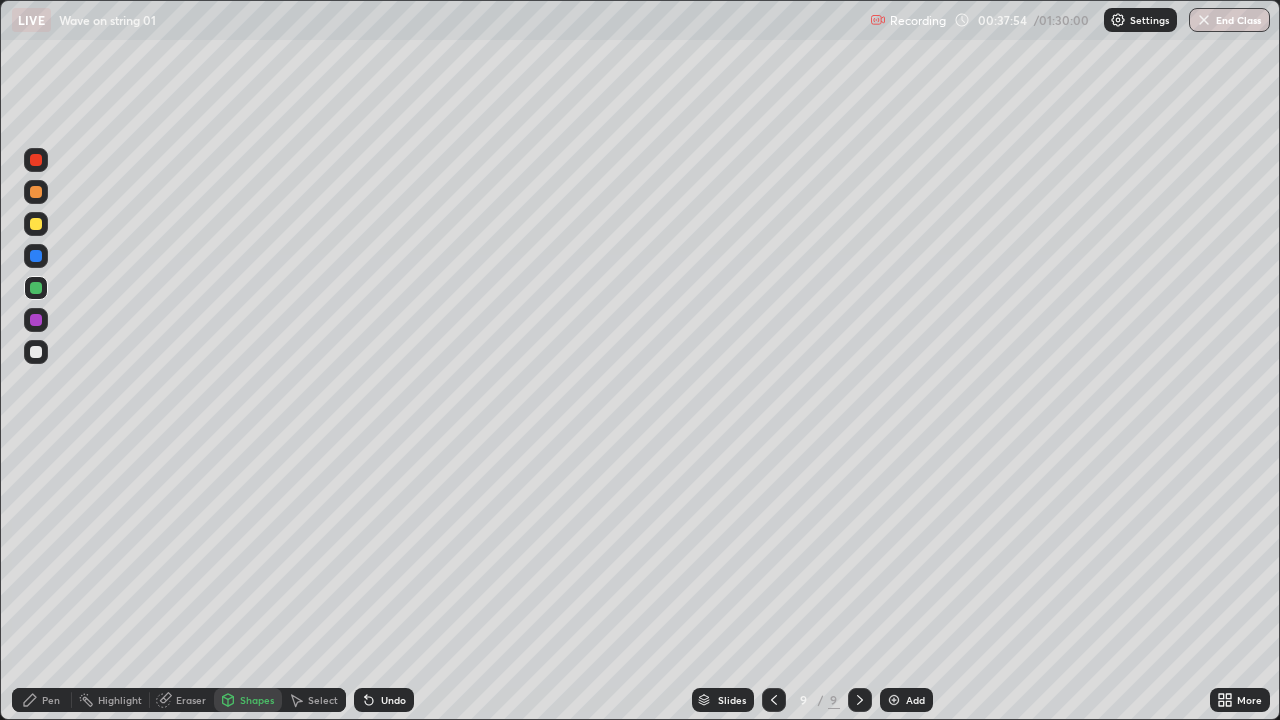 click at bounding box center (36, 352) 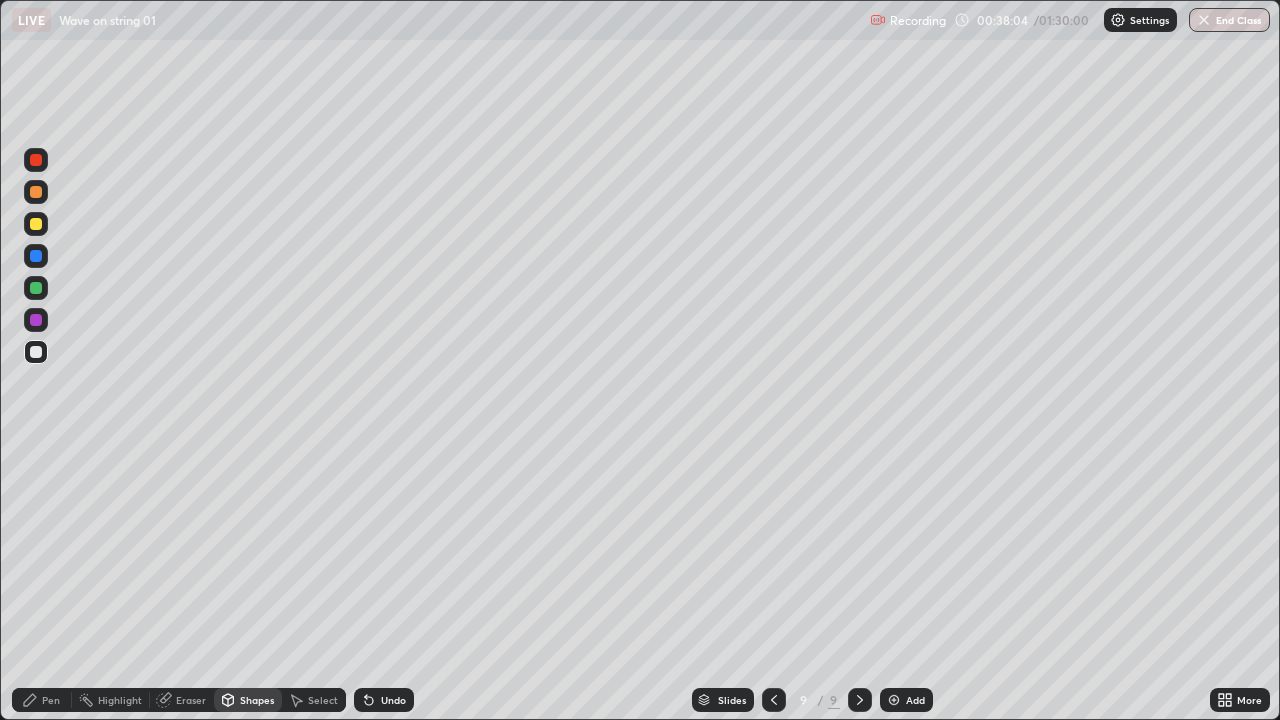 click on "Pen" at bounding box center [42, 700] 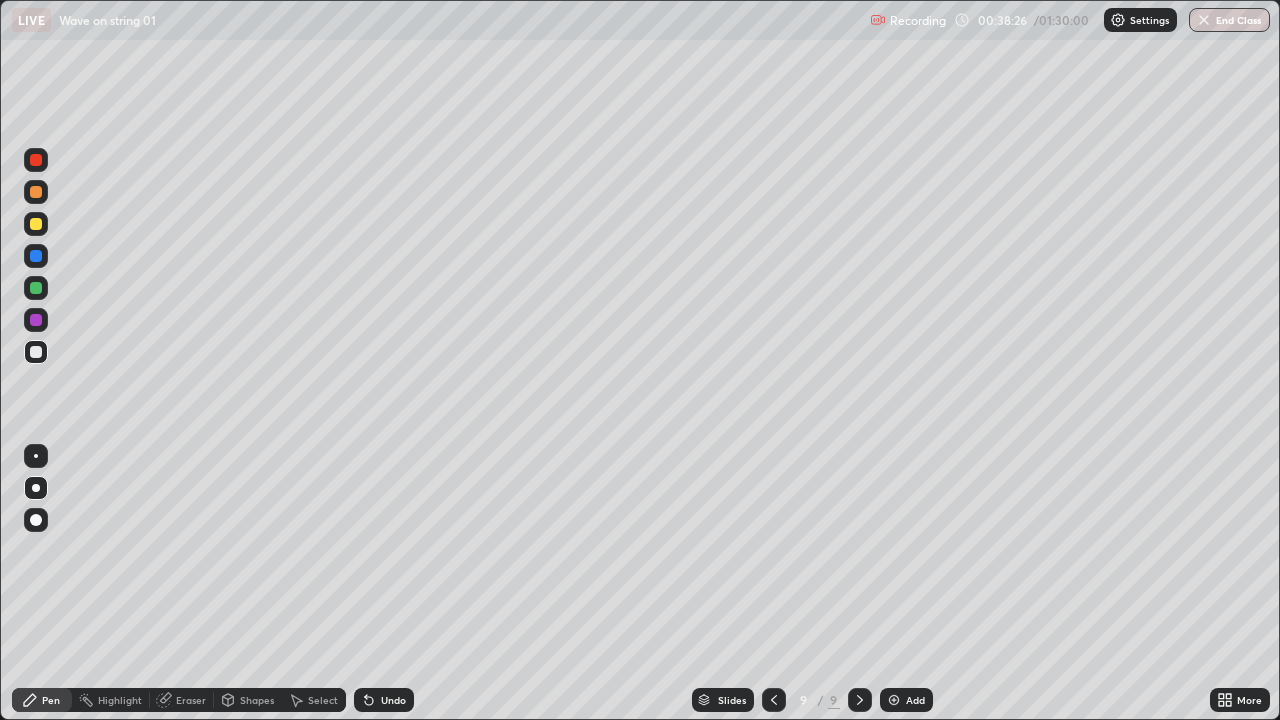click on "Shapes" at bounding box center [257, 700] 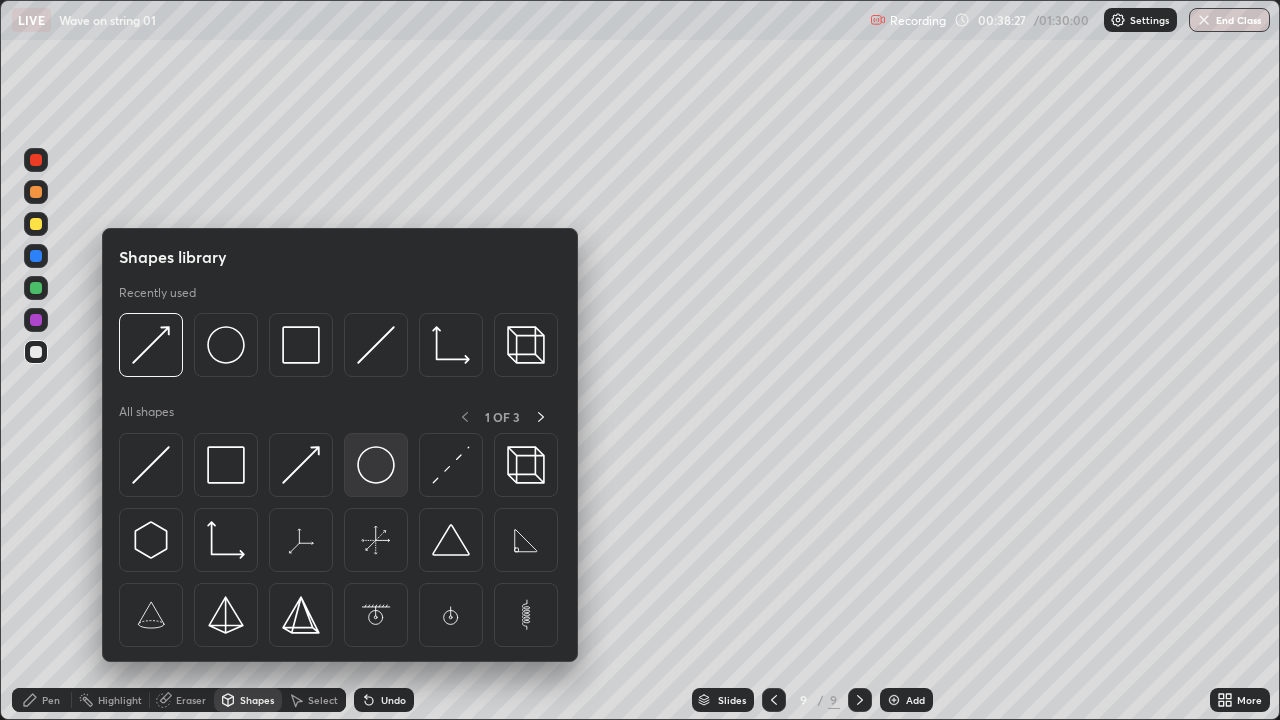 click at bounding box center (376, 465) 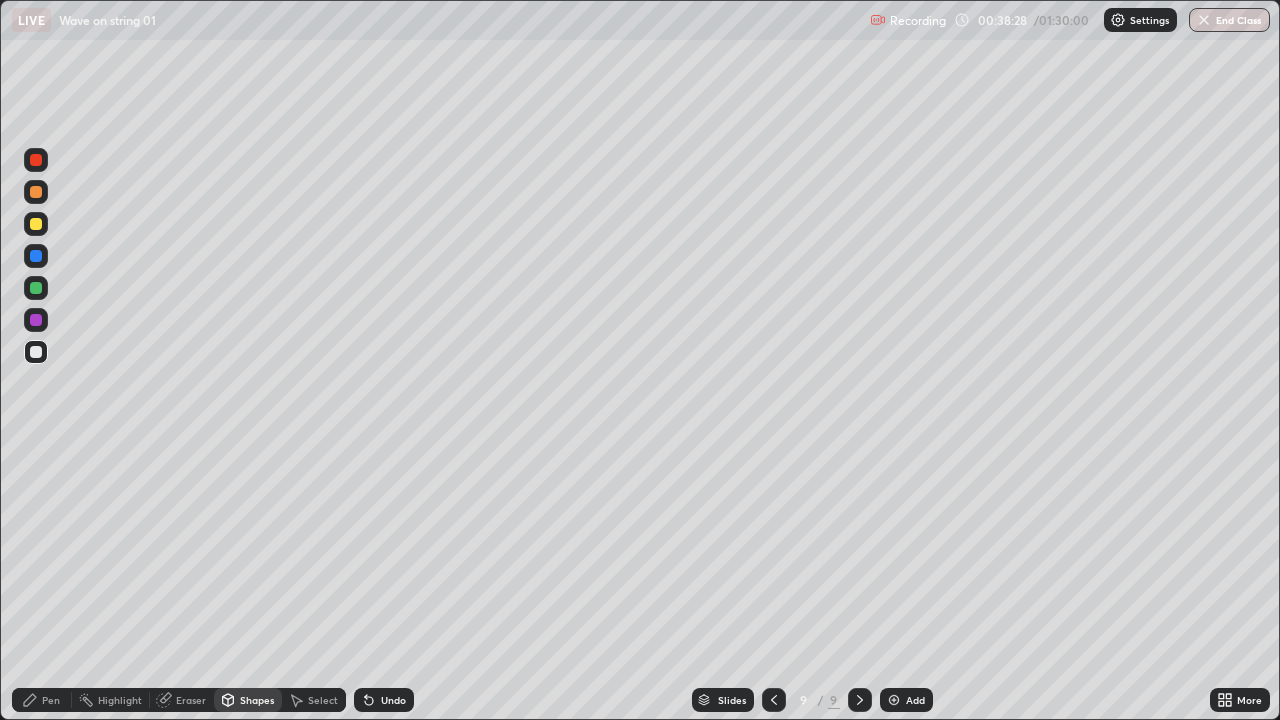 click at bounding box center [36, 288] 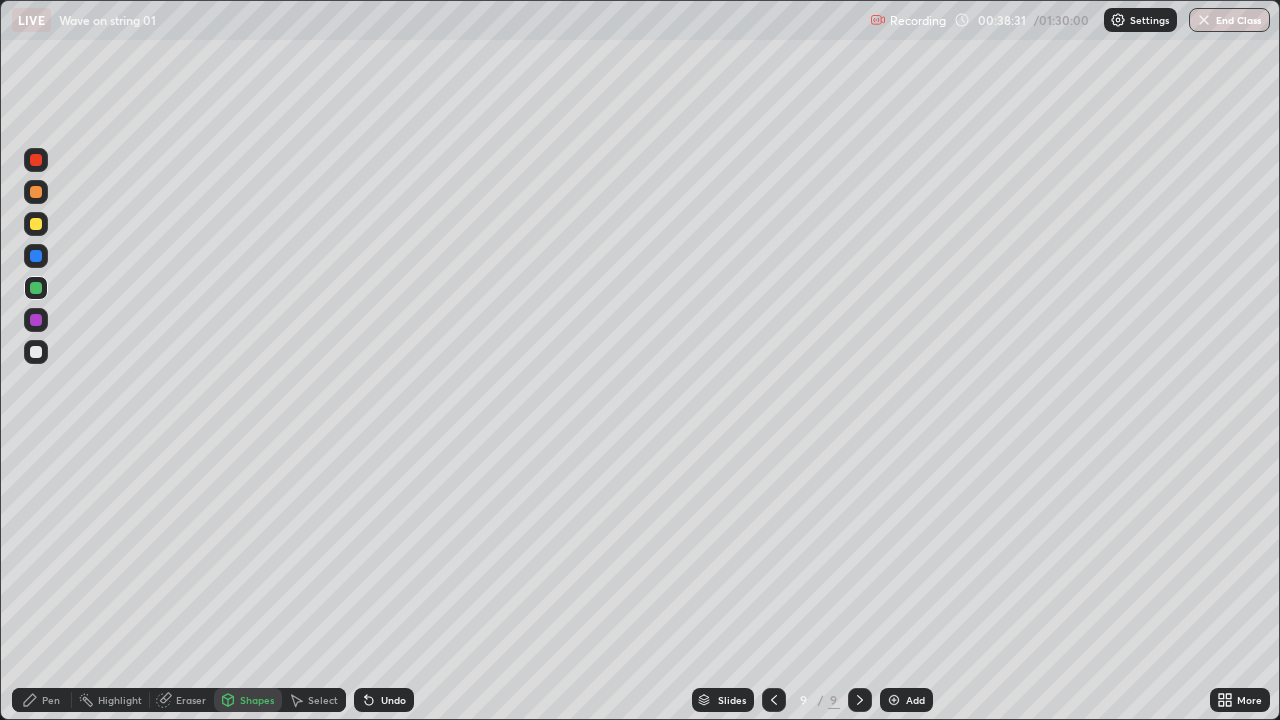 click on "Shapes" at bounding box center [257, 700] 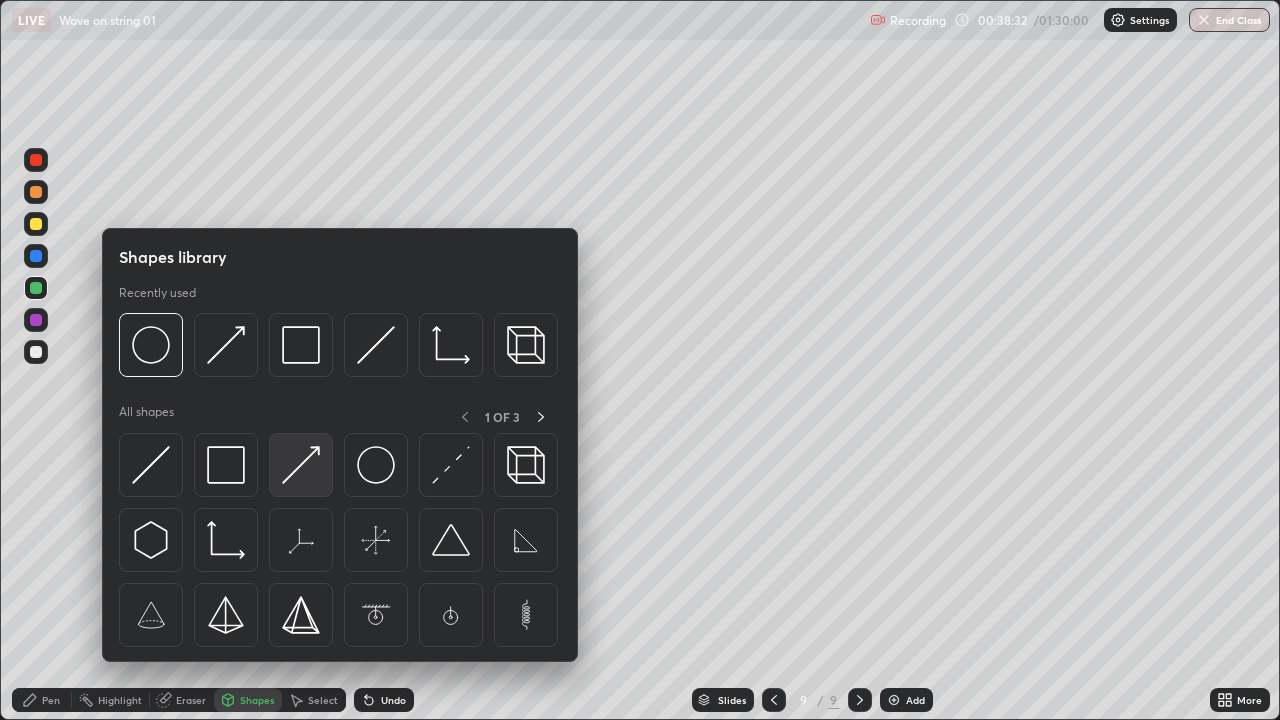 click at bounding box center [301, 465] 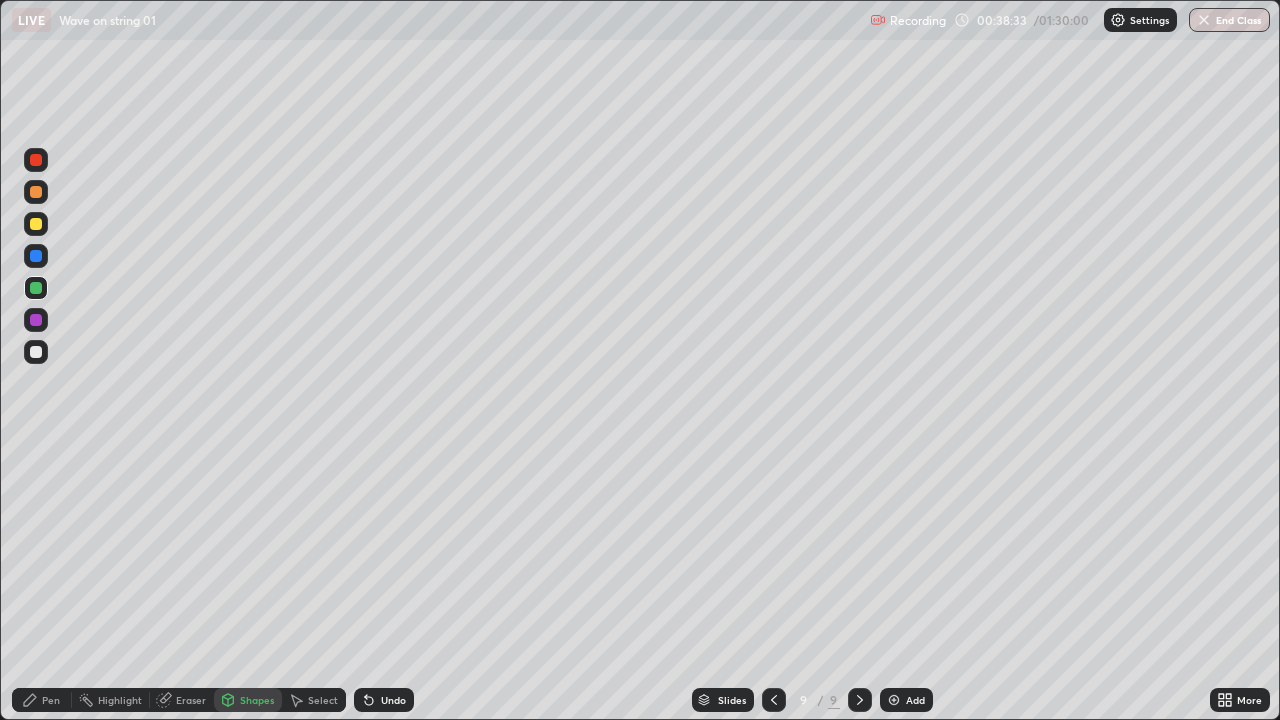 click at bounding box center (36, 352) 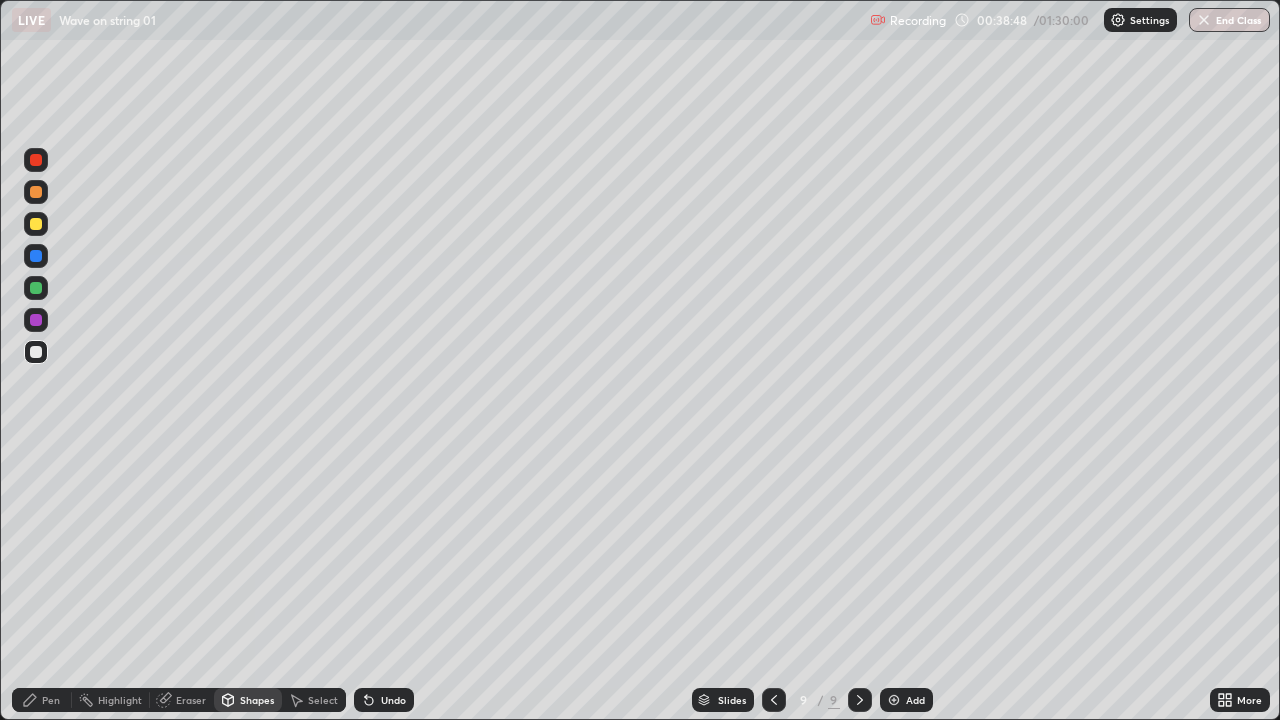 click on "Pen" at bounding box center (42, 700) 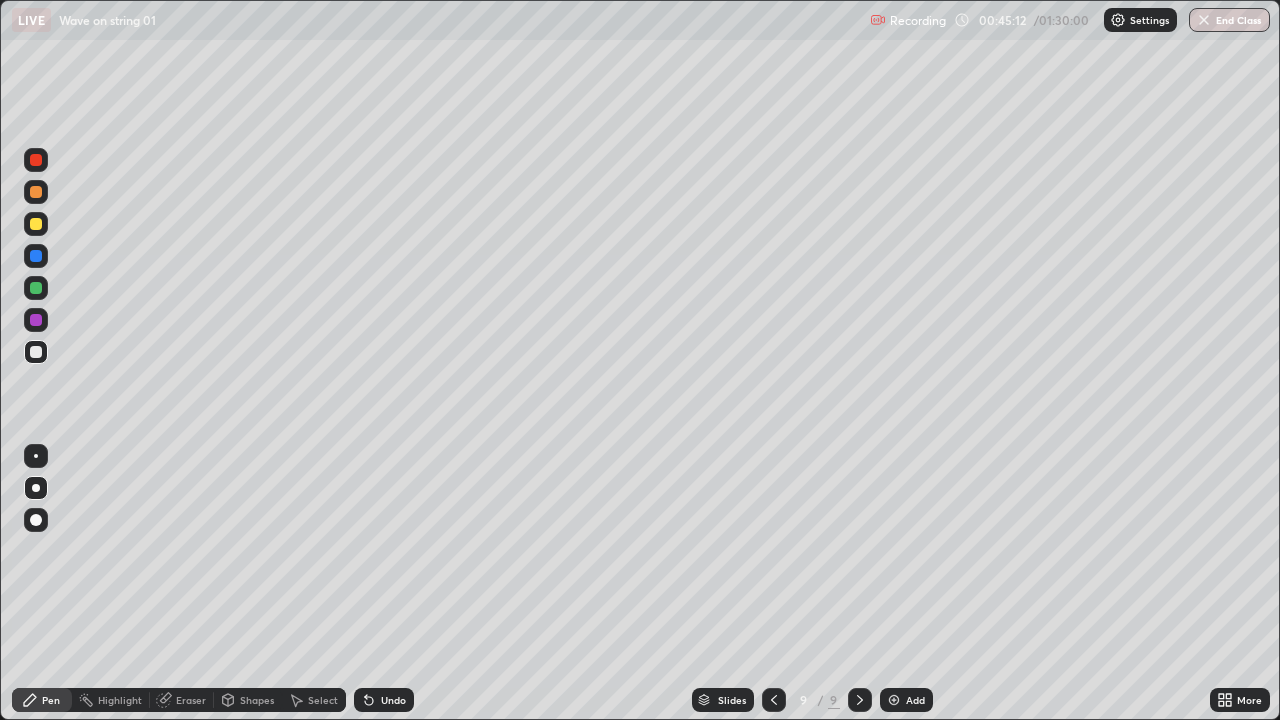 click at bounding box center (36, 224) 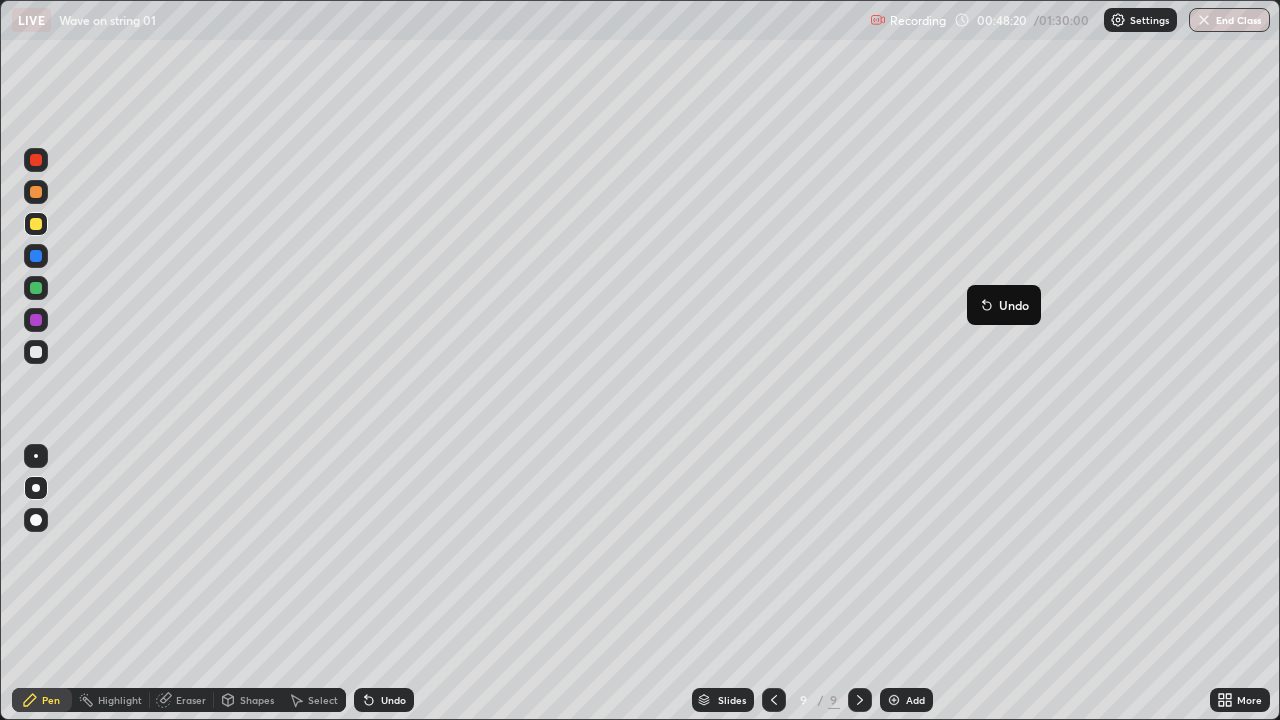 click on "Add" at bounding box center [906, 700] 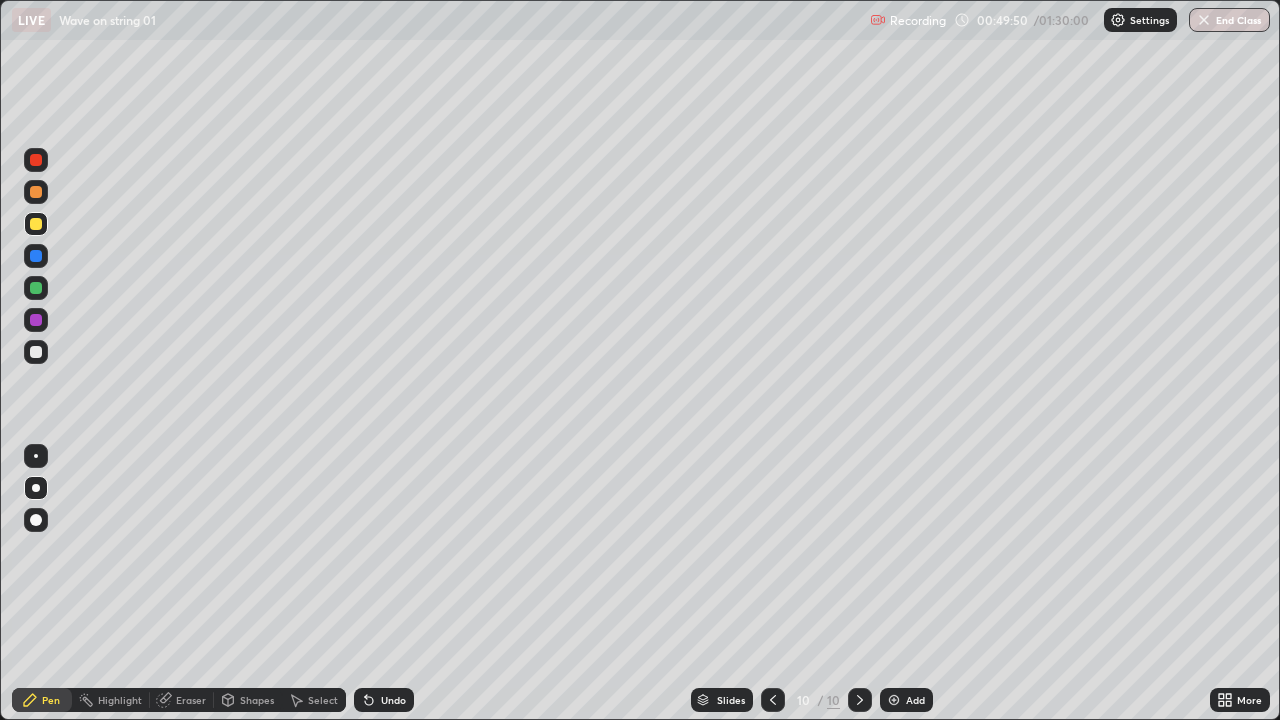 click on "Shapes" at bounding box center [257, 700] 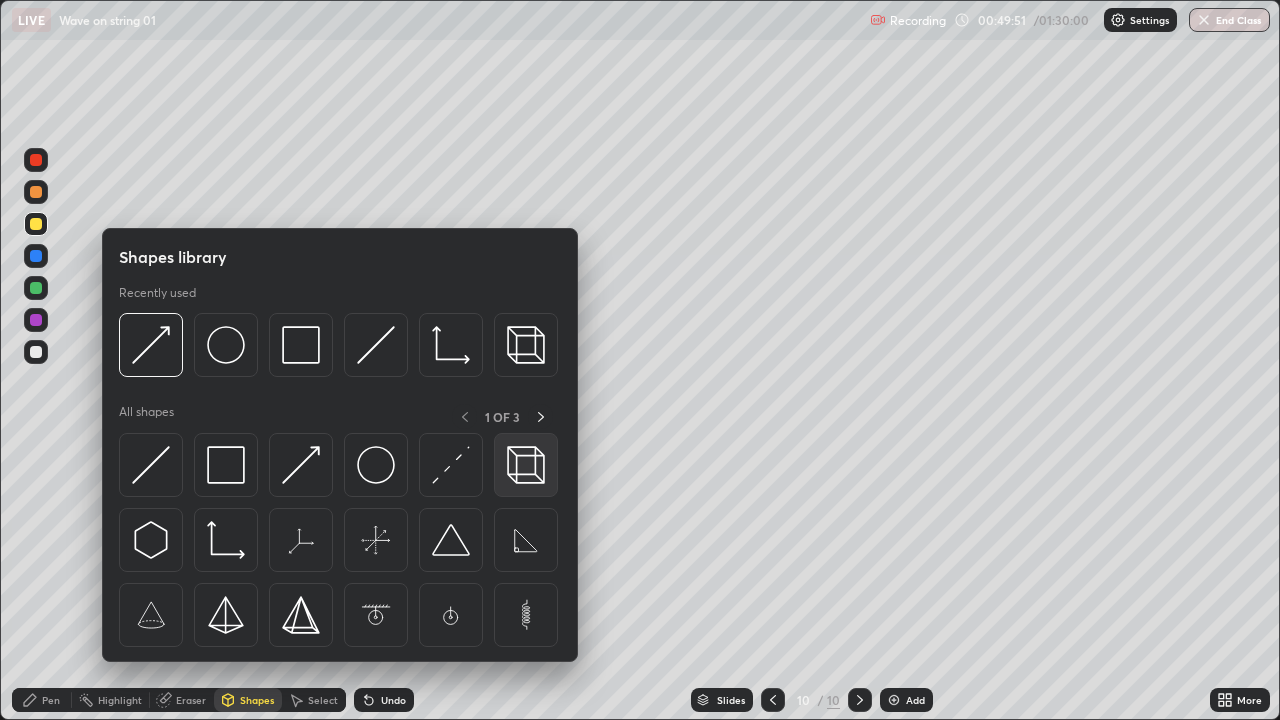 click at bounding box center [526, 465] 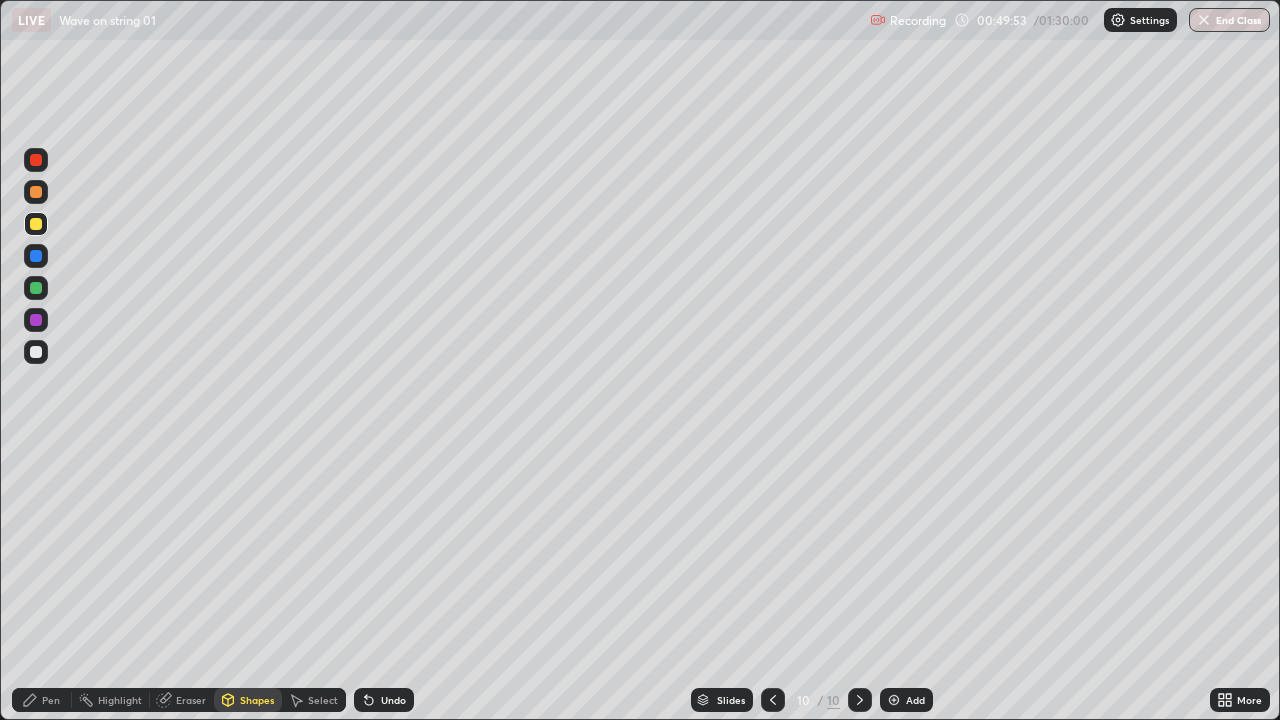 click at bounding box center (36, 288) 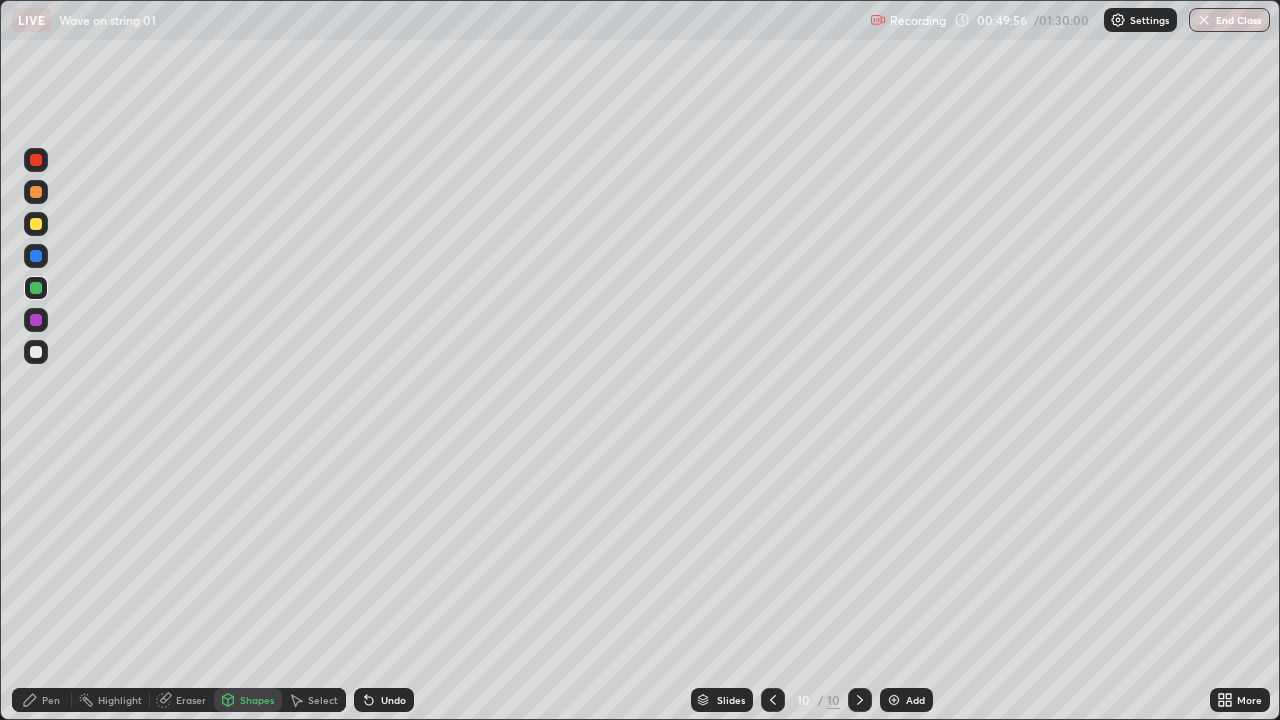 click on "Pen" at bounding box center [42, 700] 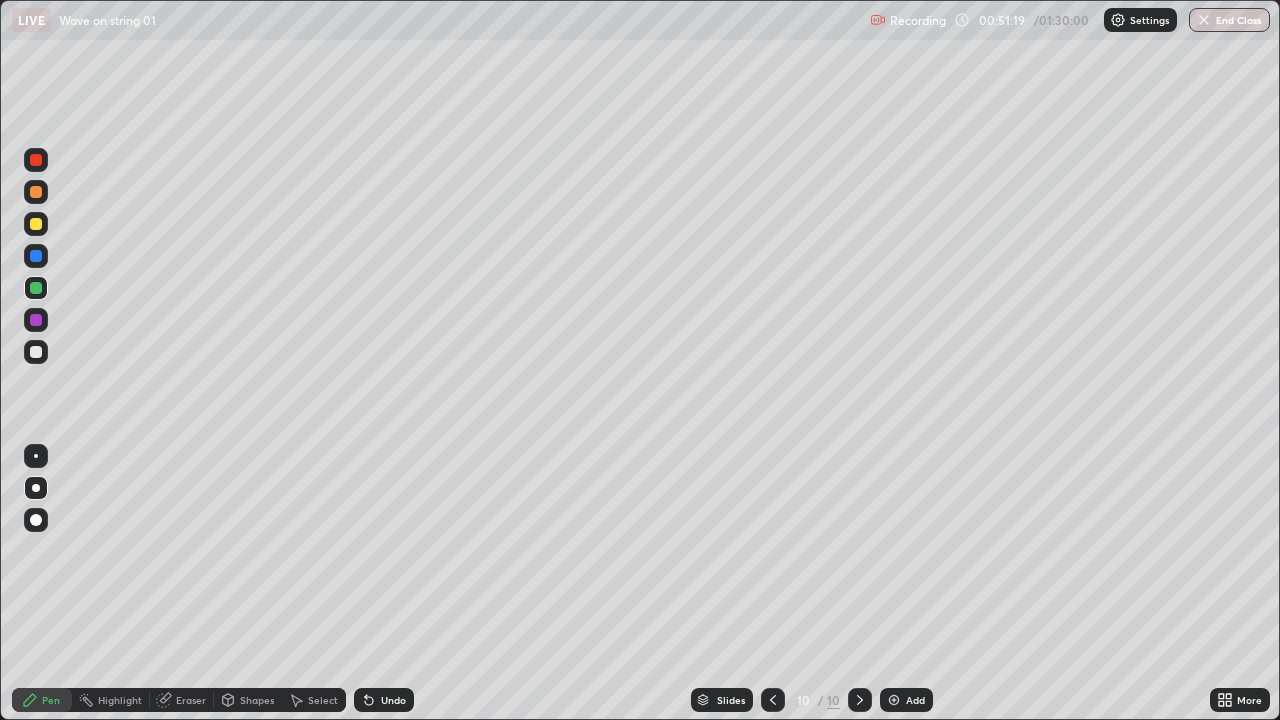 click on "Add" at bounding box center [915, 700] 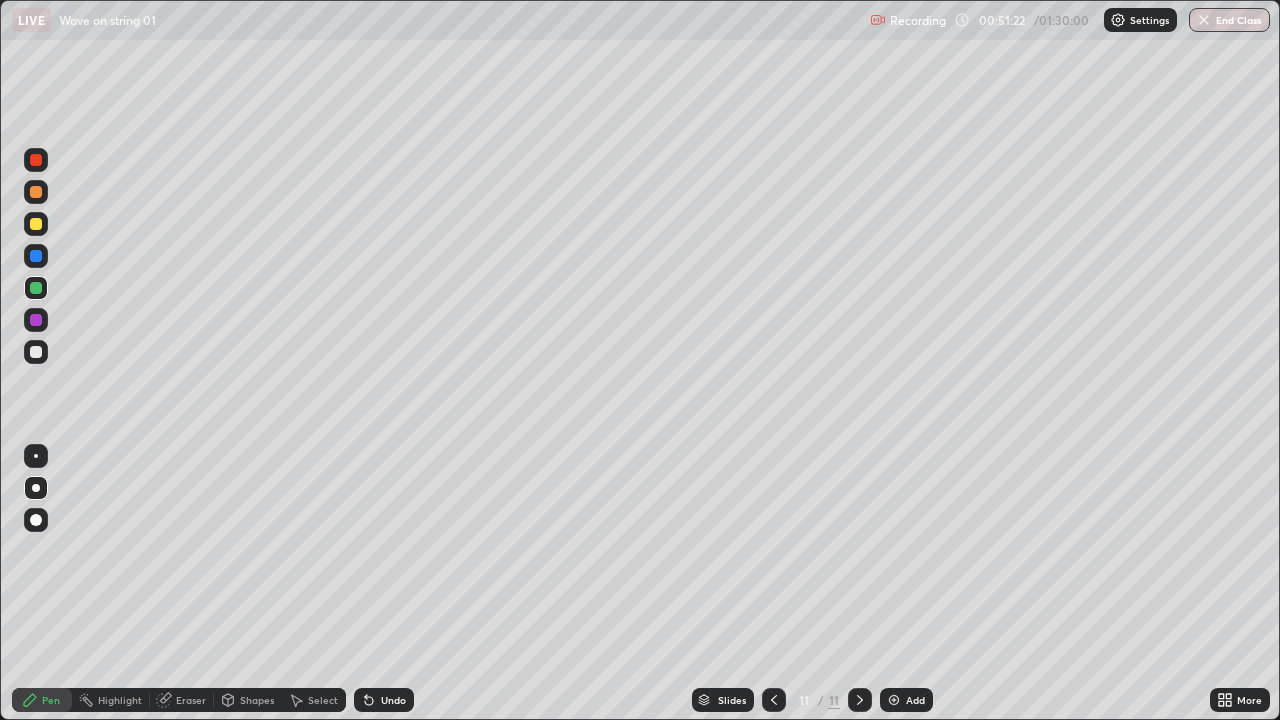 click at bounding box center [36, 352] 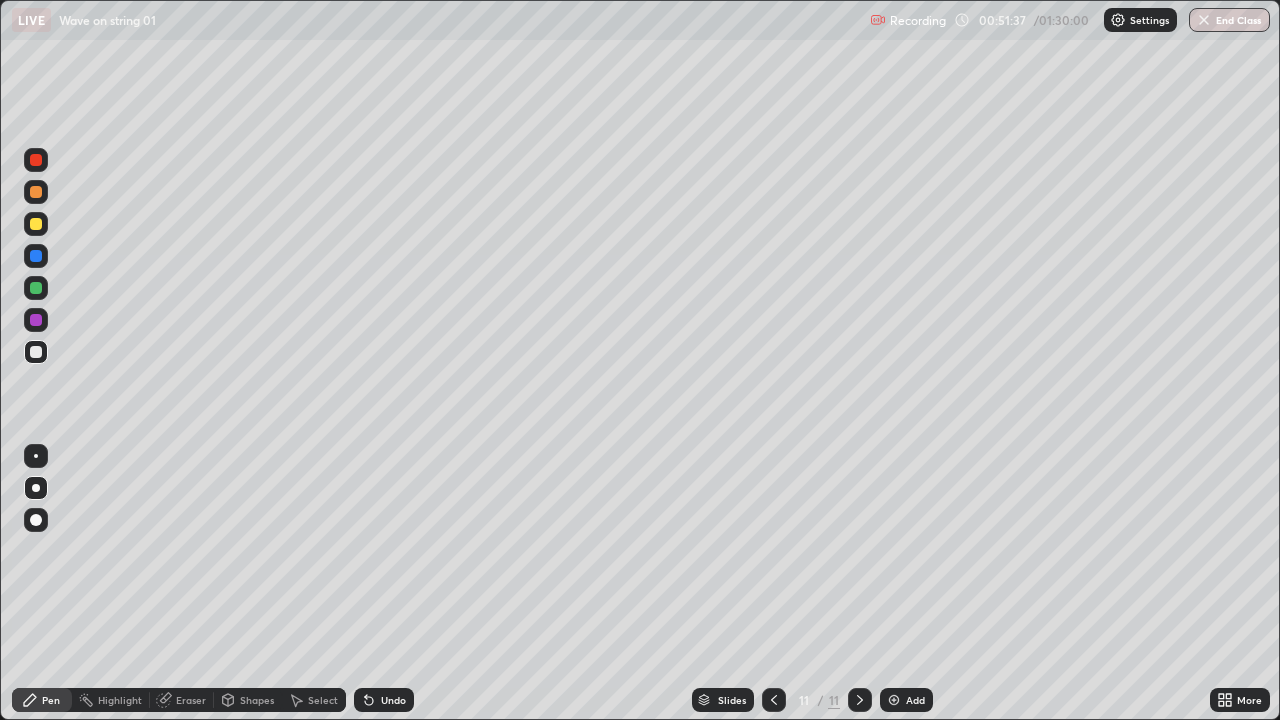 click on "Eraser" at bounding box center [182, 700] 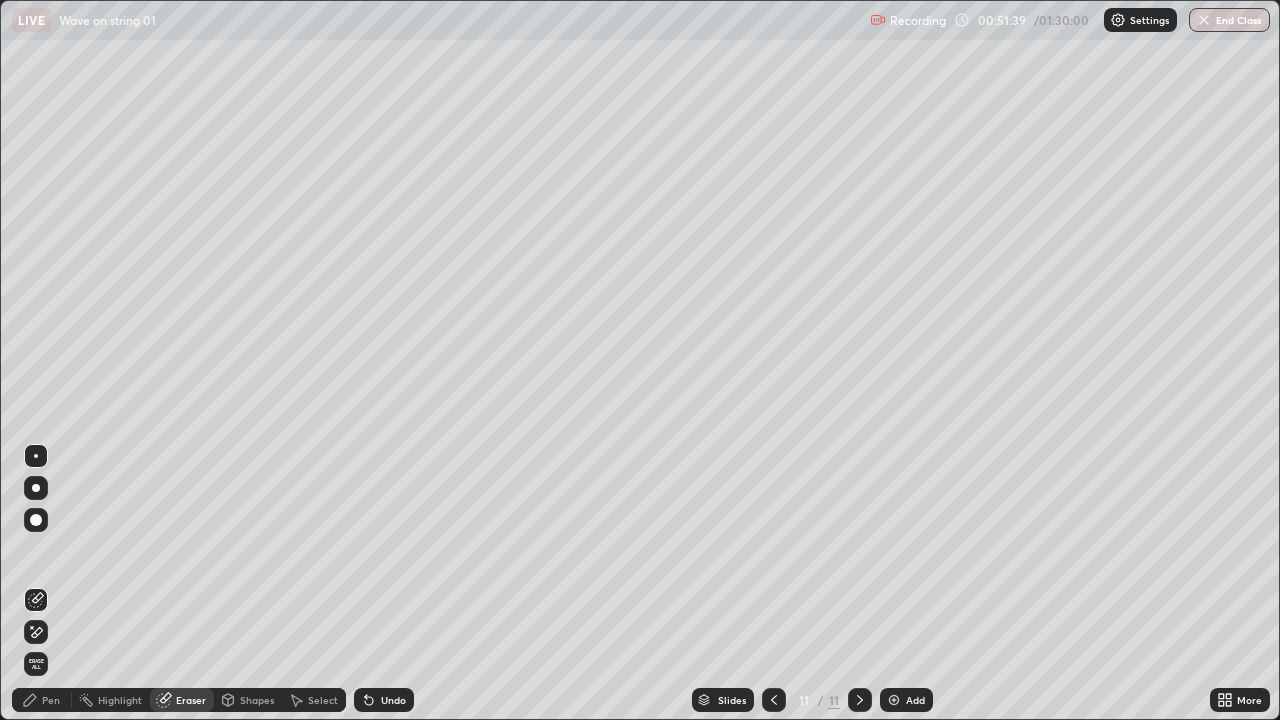 click on "Pen" at bounding box center (51, 700) 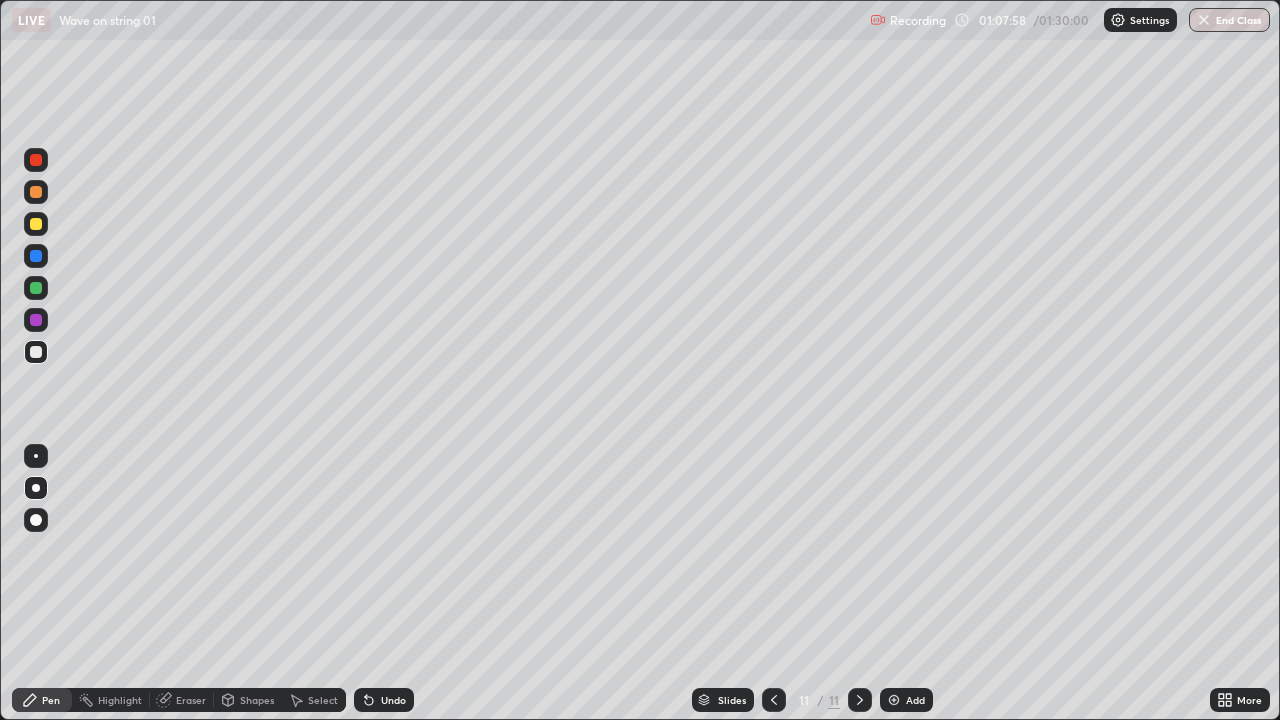 click on "Add" at bounding box center [906, 700] 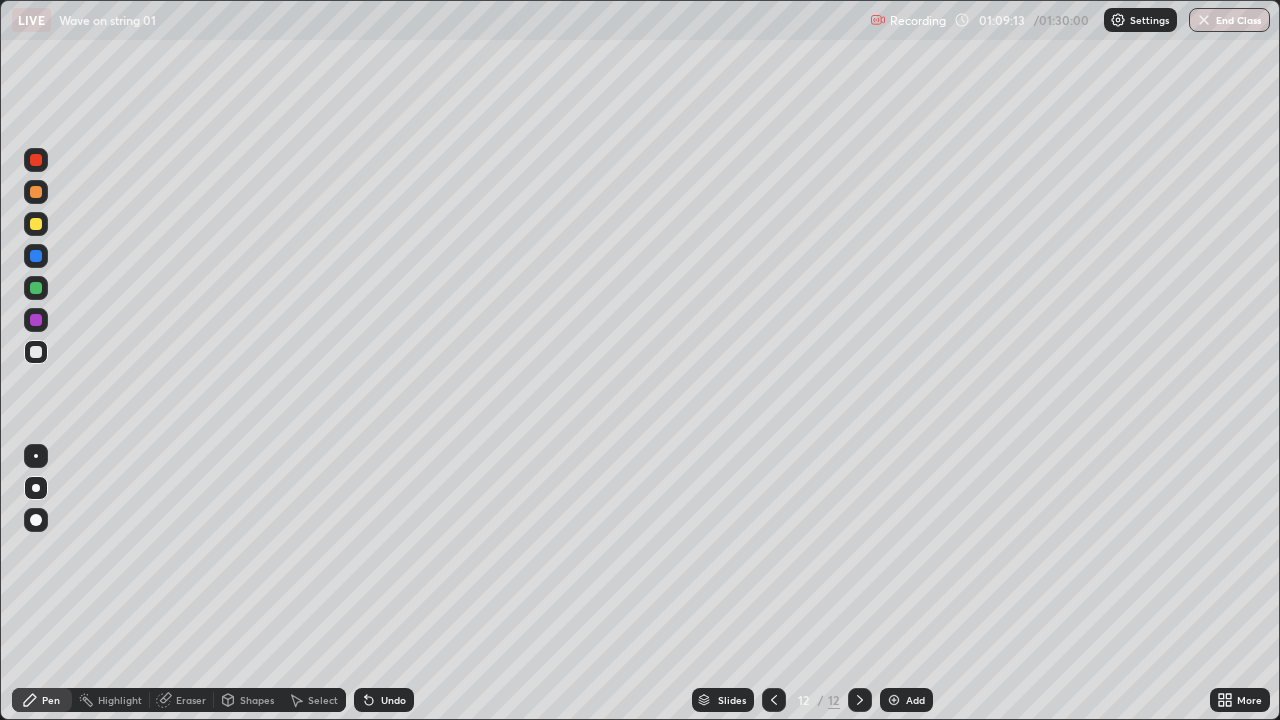 click at bounding box center (36, 288) 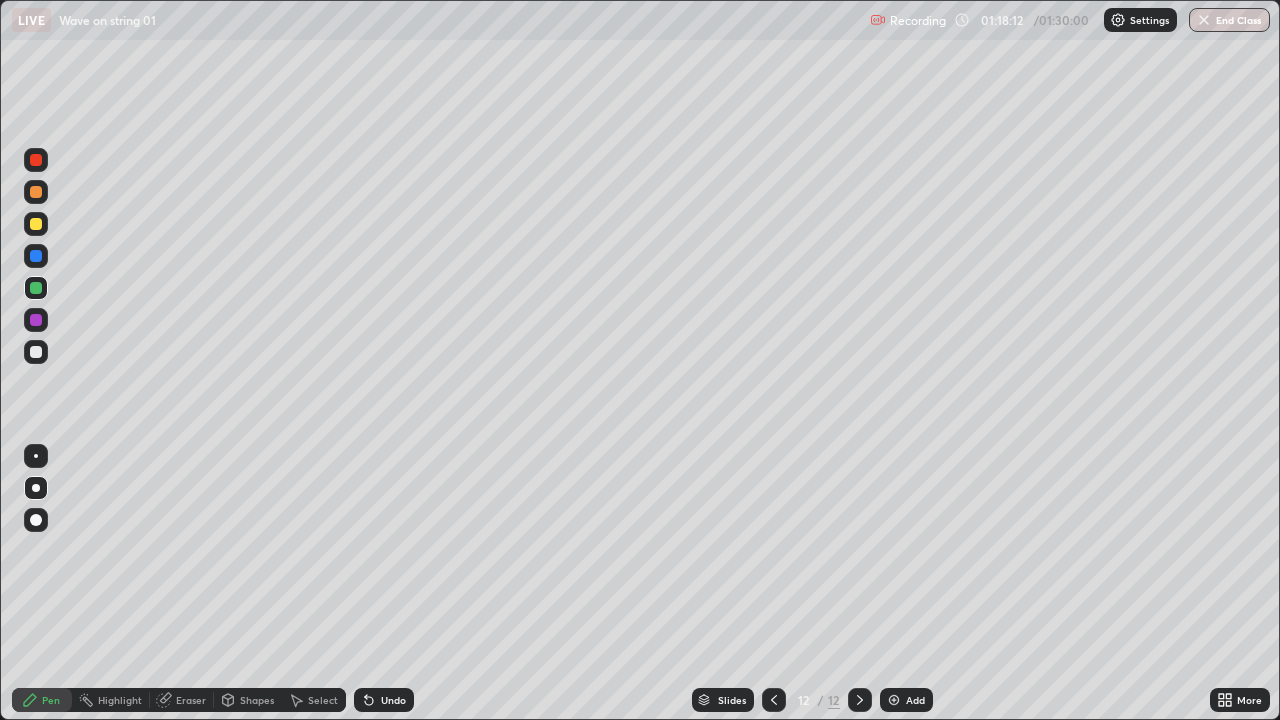 click at bounding box center (894, 700) 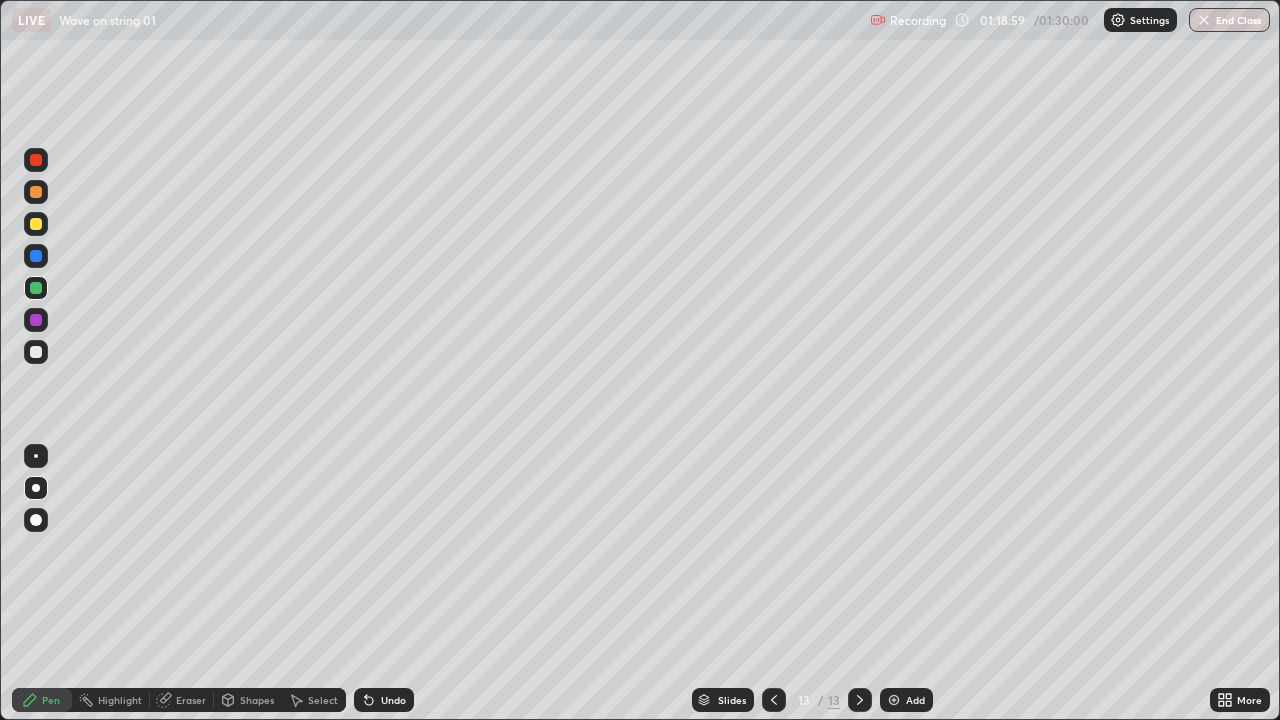 click on "End Class" at bounding box center (1229, 20) 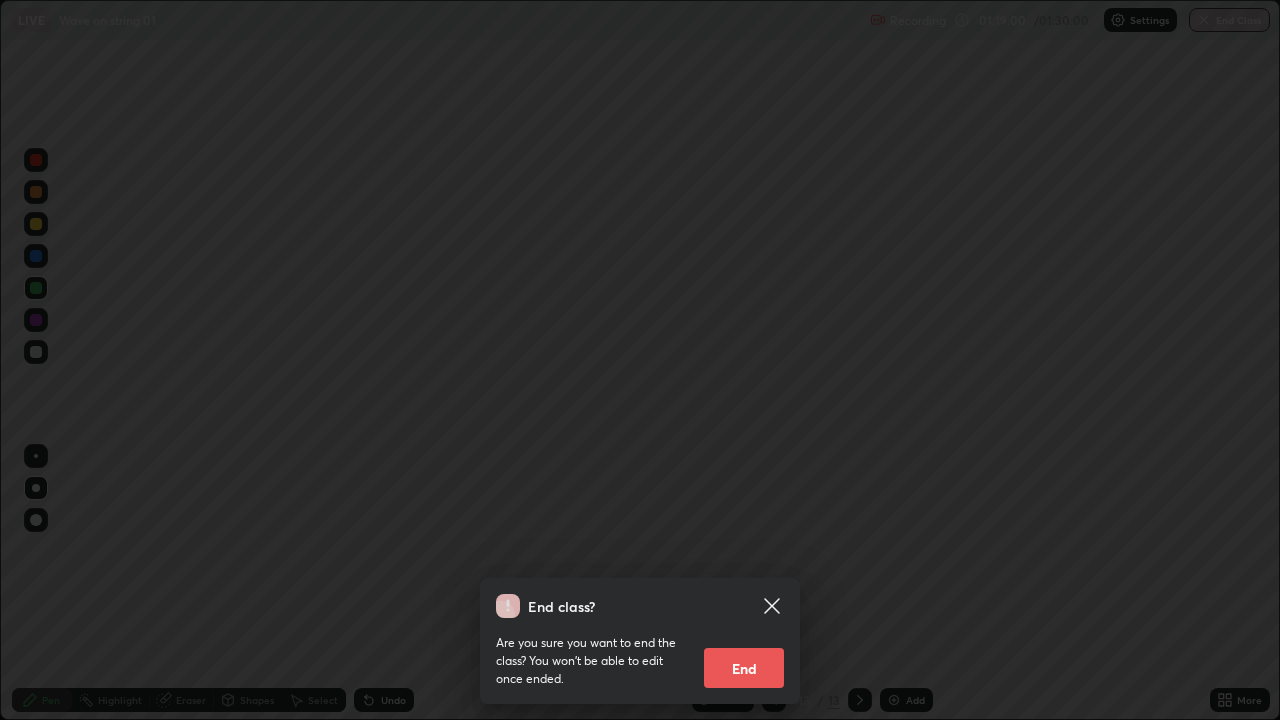 click on "End" at bounding box center (744, 668) 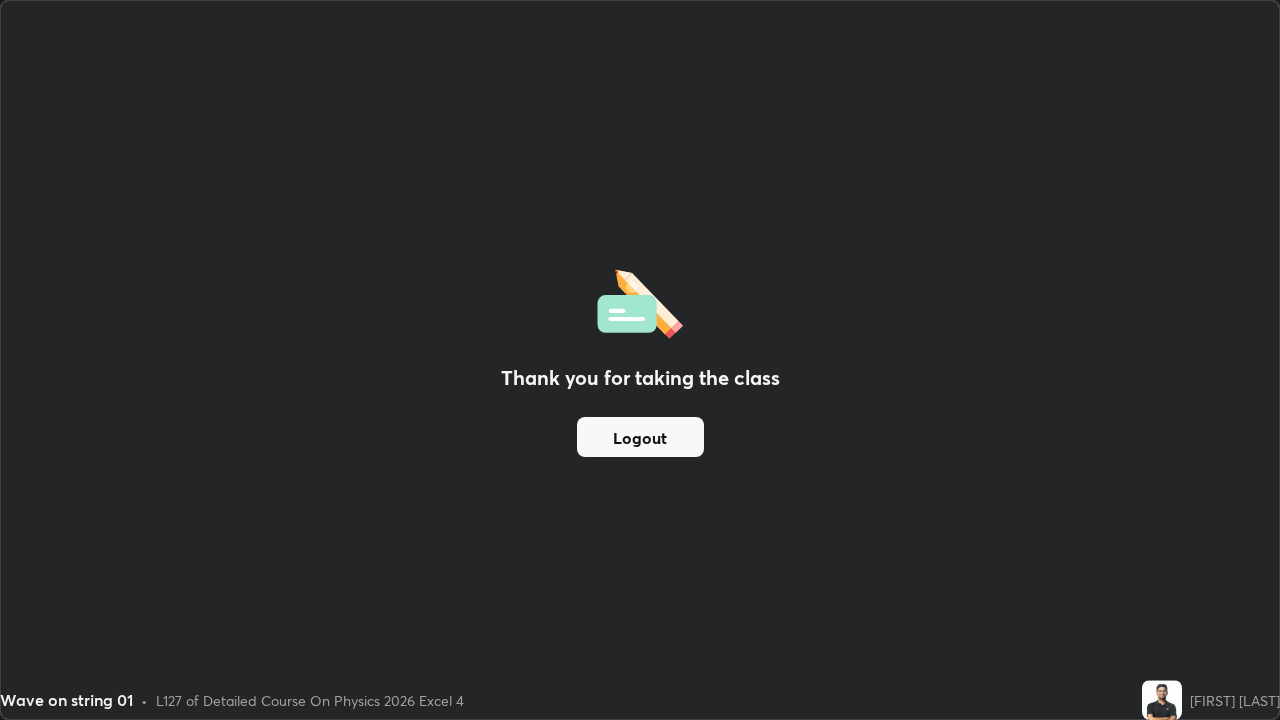 click on "Logout" at bounding box center [640, 437] 